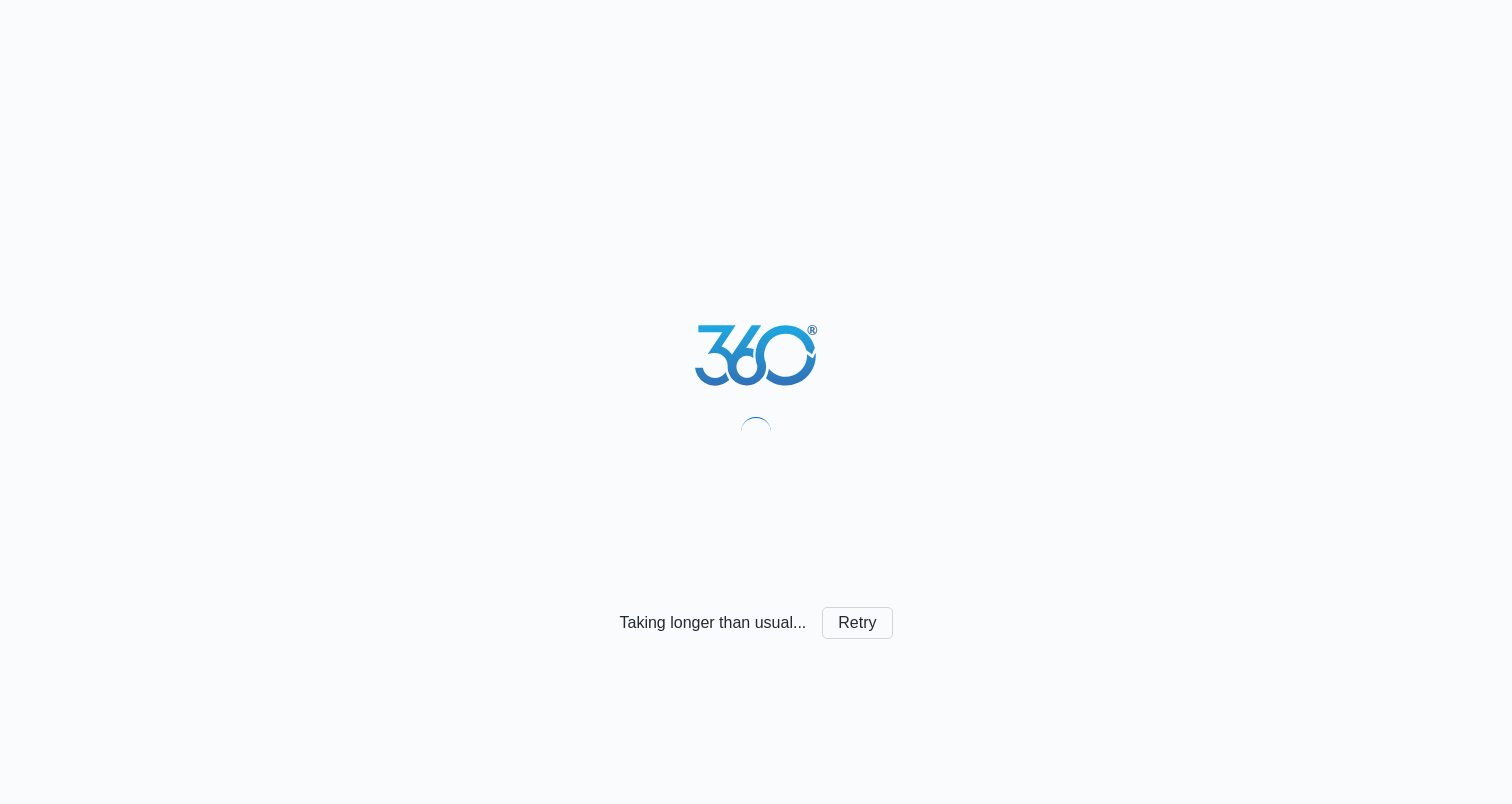 scroll, scrollTop: 0, scrollLeft: 0, axis: both 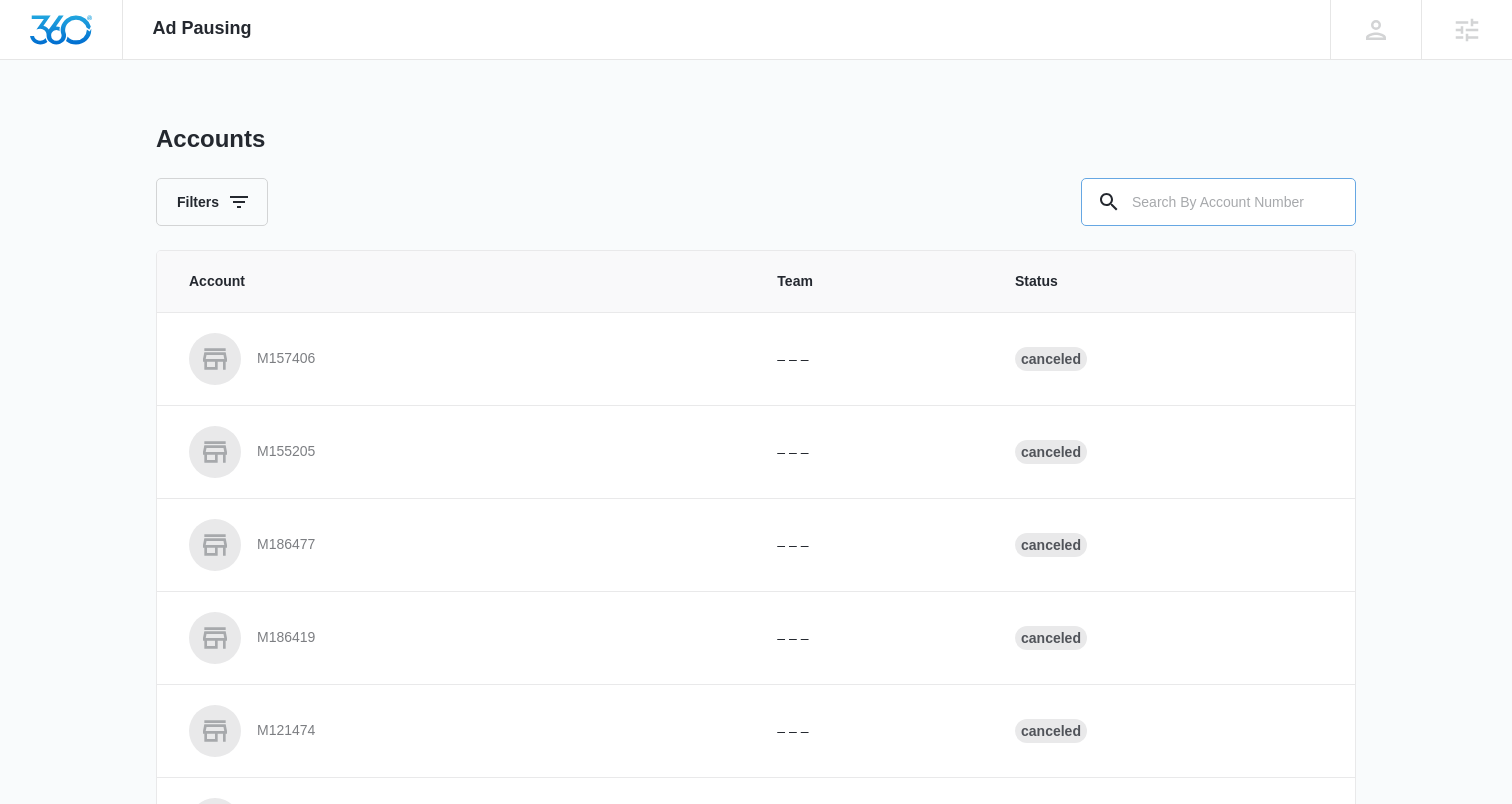 click at bounding box center (1218, 202) 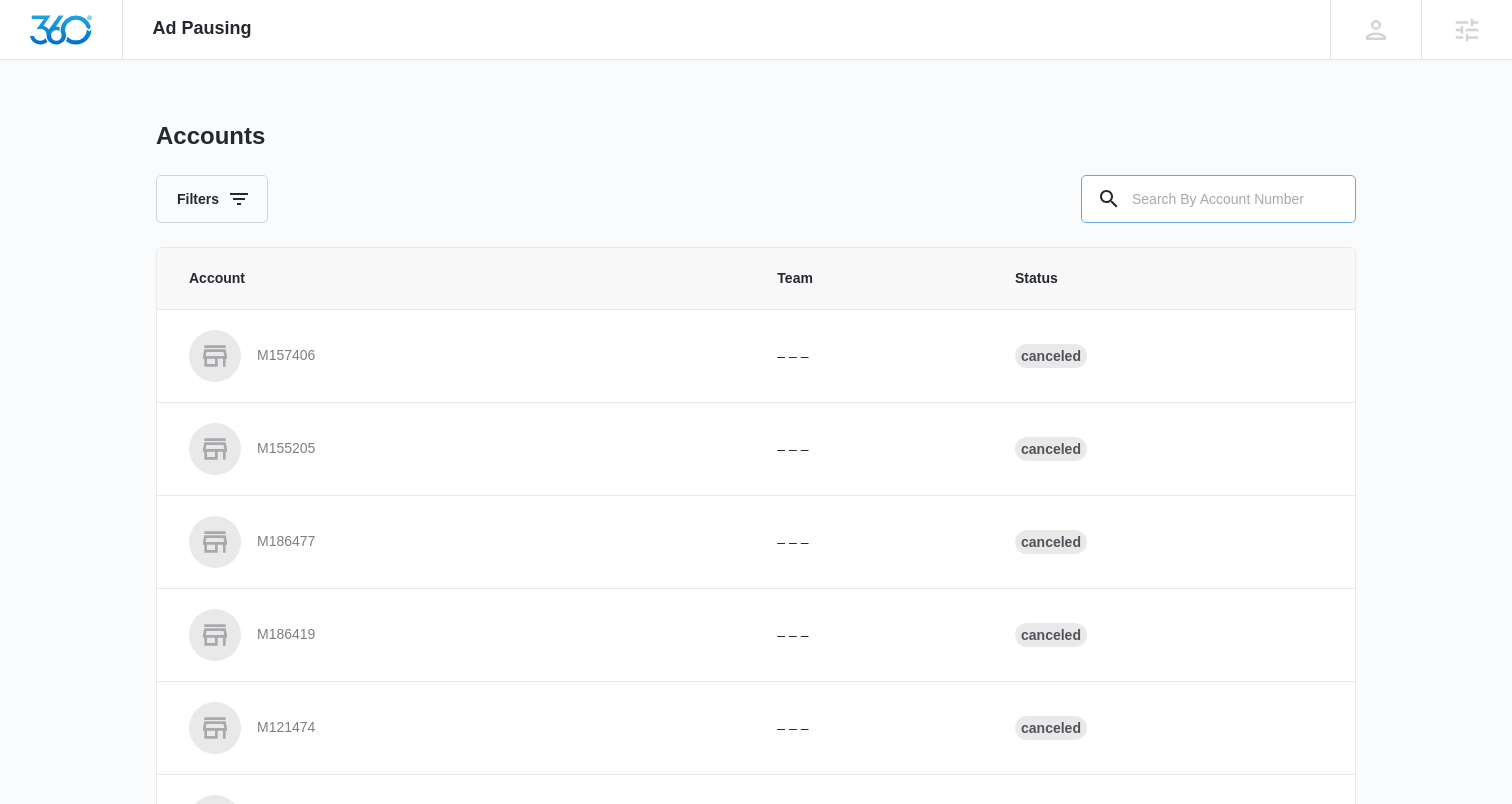 scroll, scrollTop: 4, scrollLeft: 0, axis: vertical 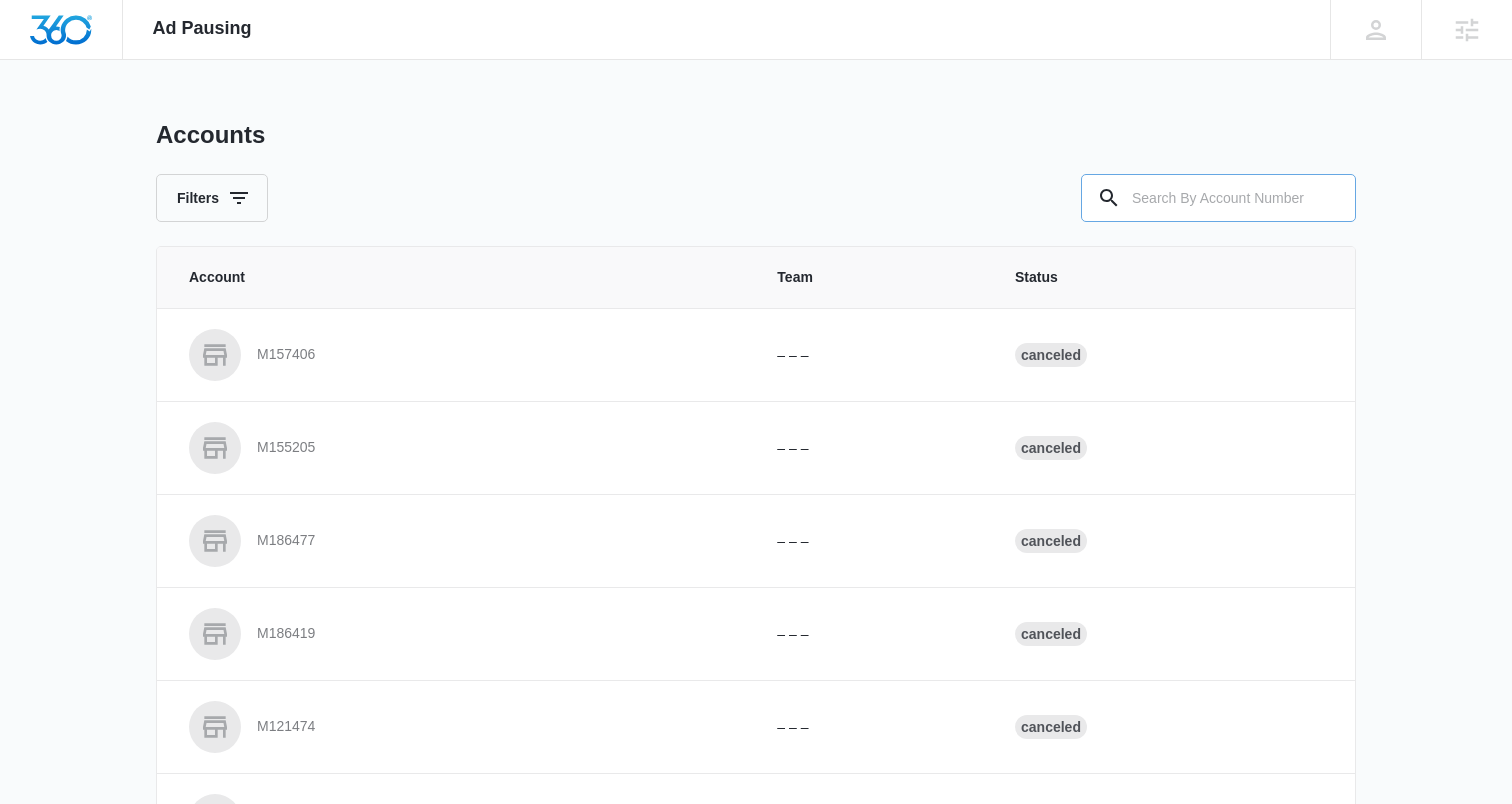 paste on "[ID]" 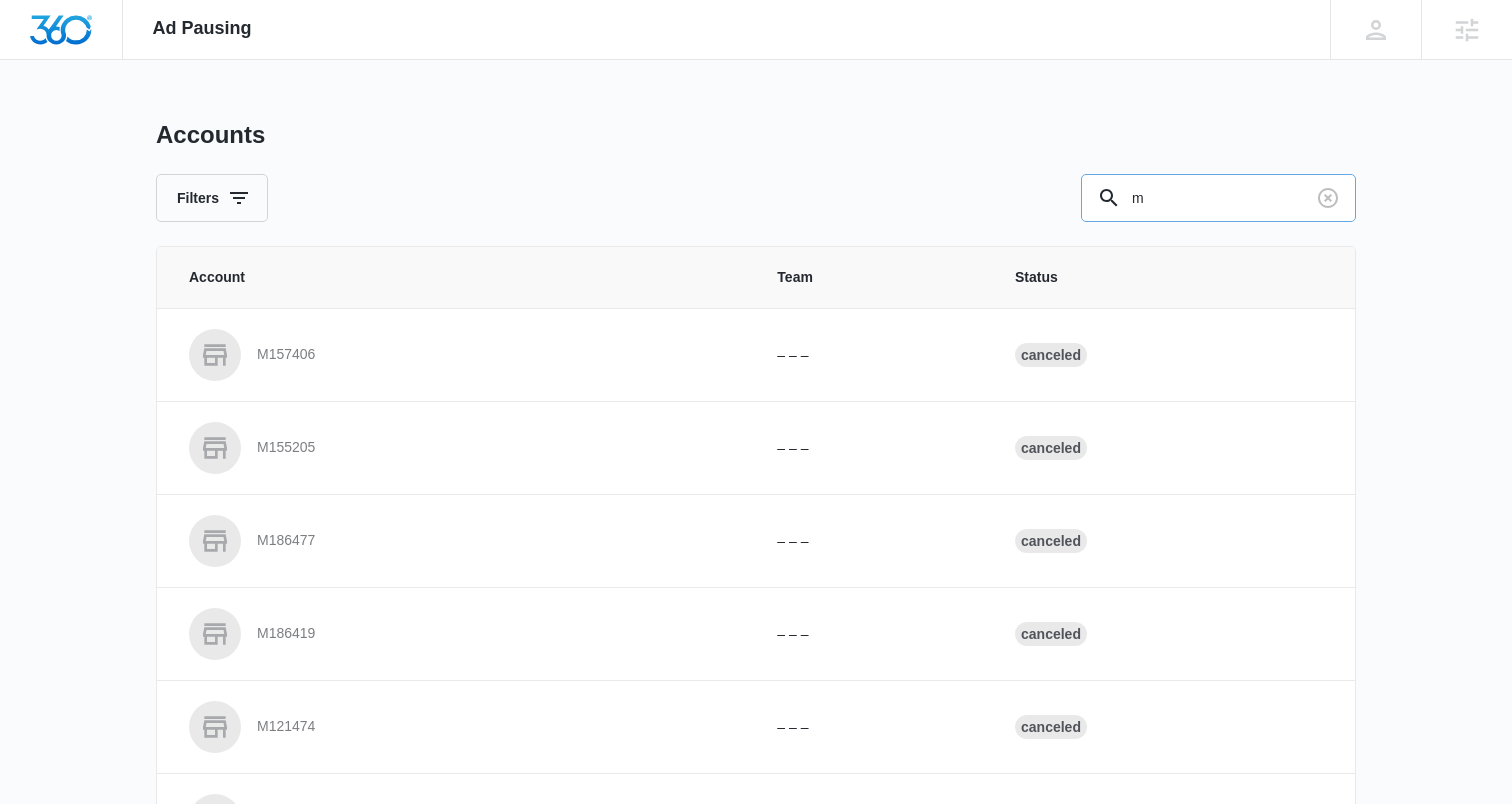 click on "m" at bounding box center (1218, 198) 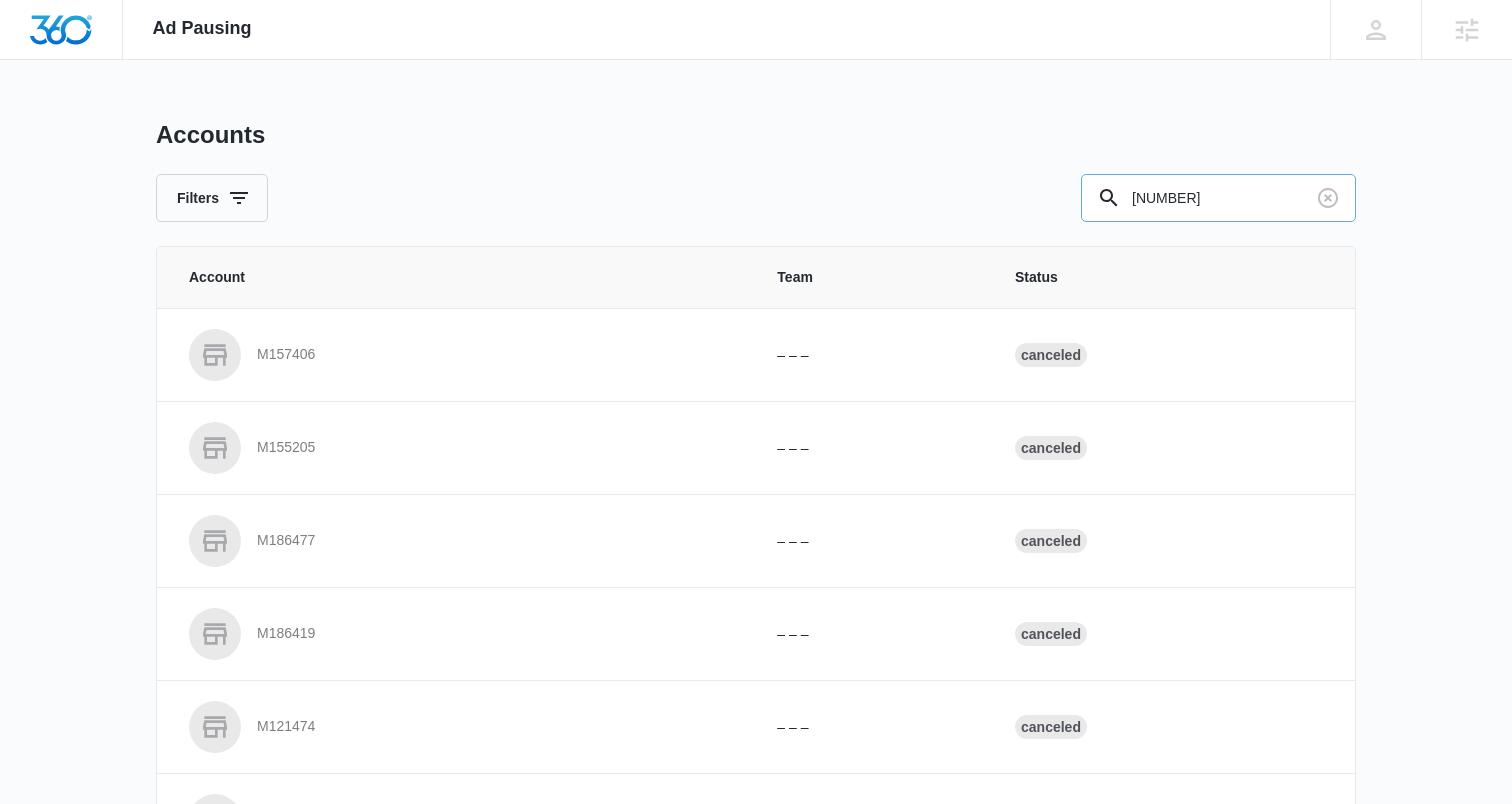 type on "[NUMBER]" 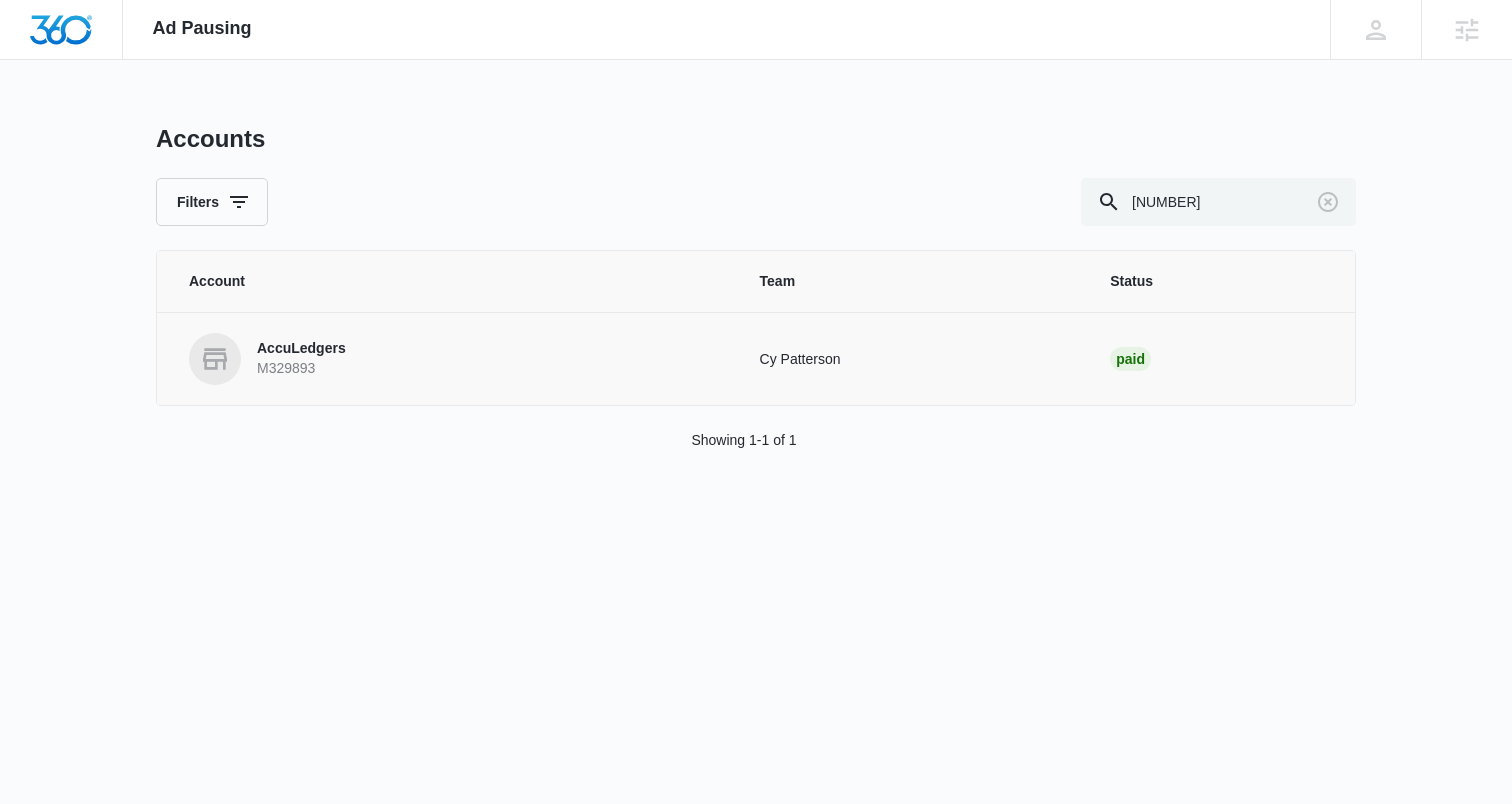 click on "AccuLedgers" at bounding box center (301, 349) 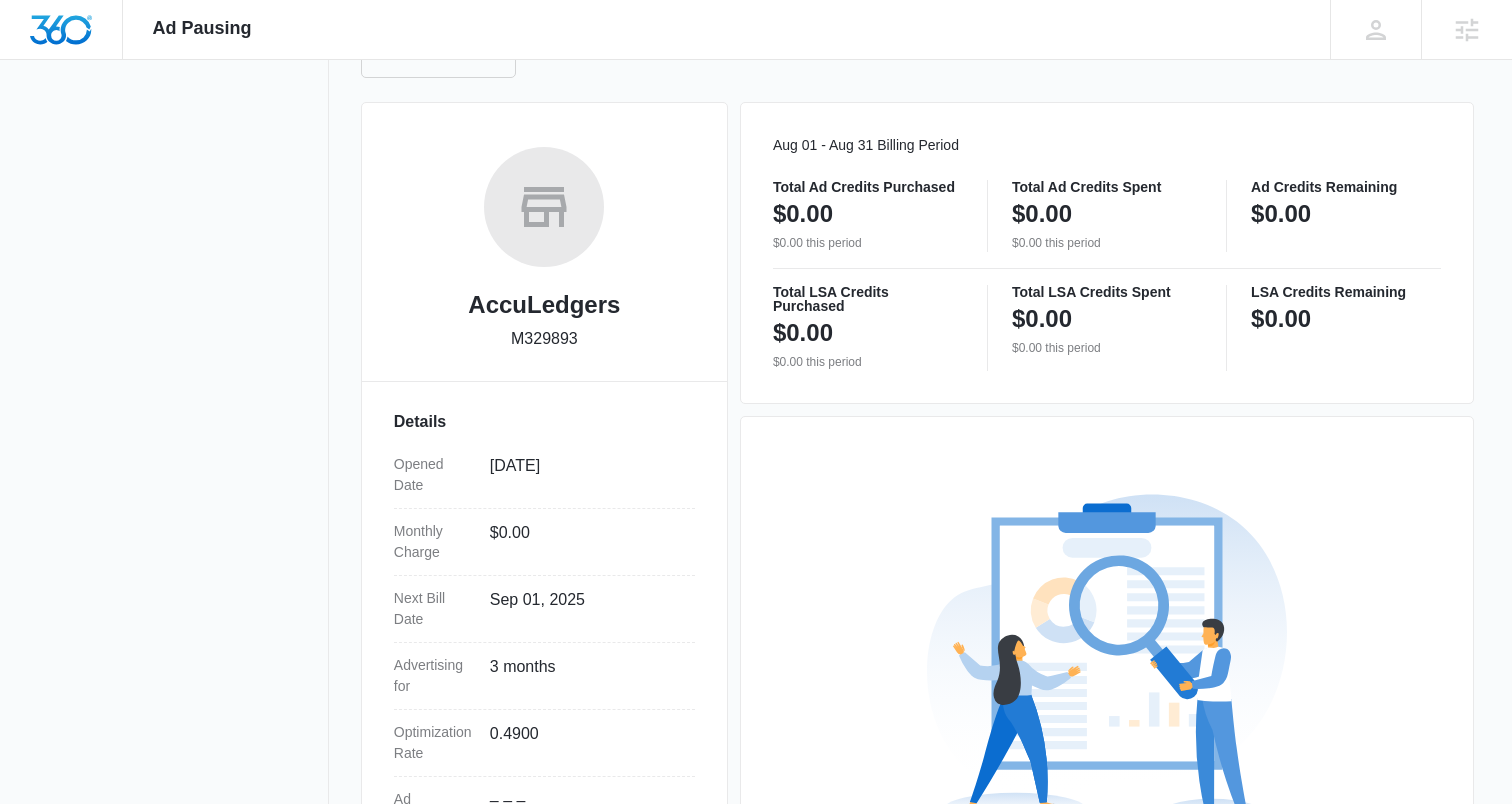 scroll, scrollTop: 484, scrollLeft: 0, axis: vertical 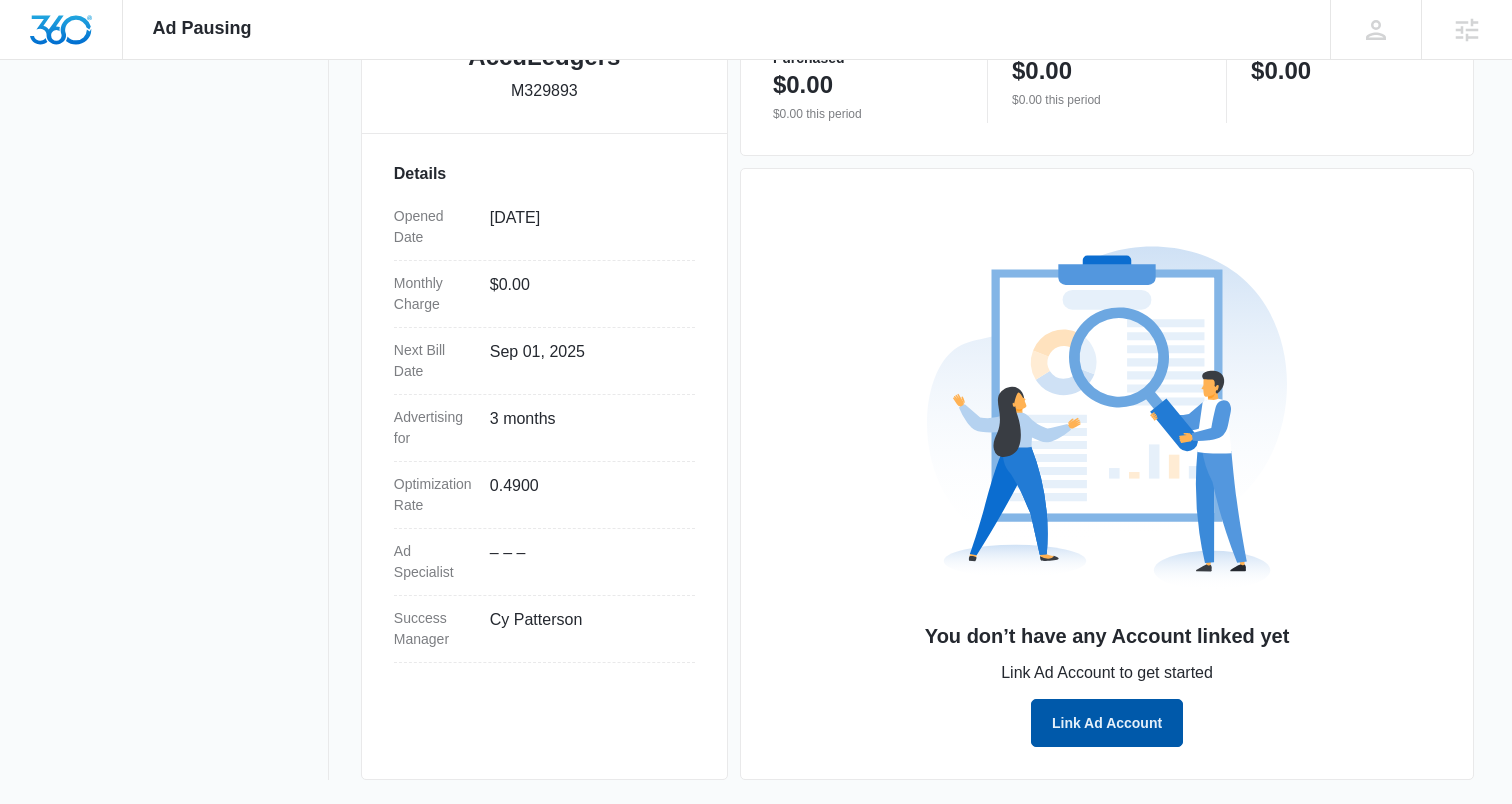 click on "Link Ad Account" at bounding box center (1107, 723) 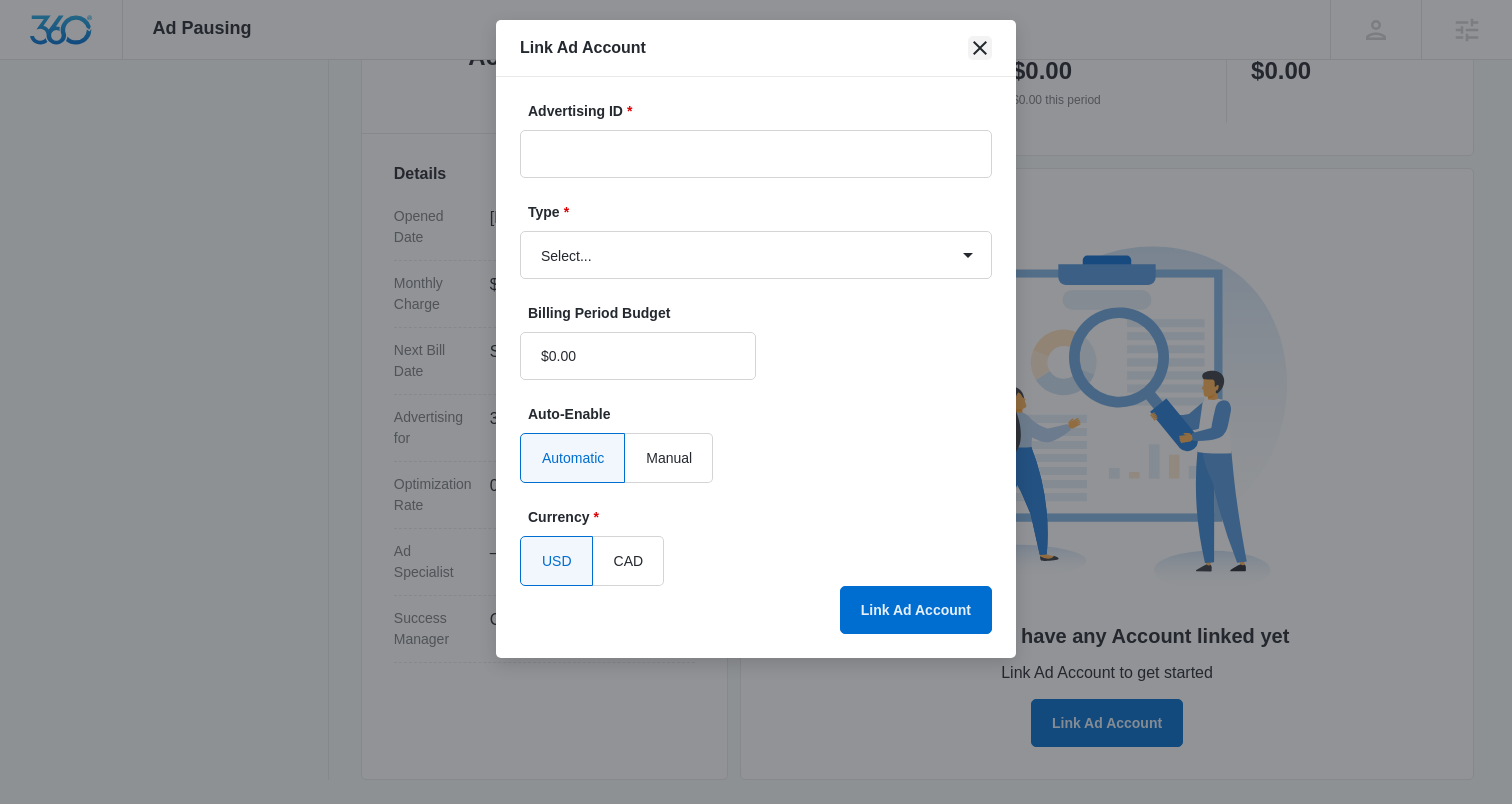 click 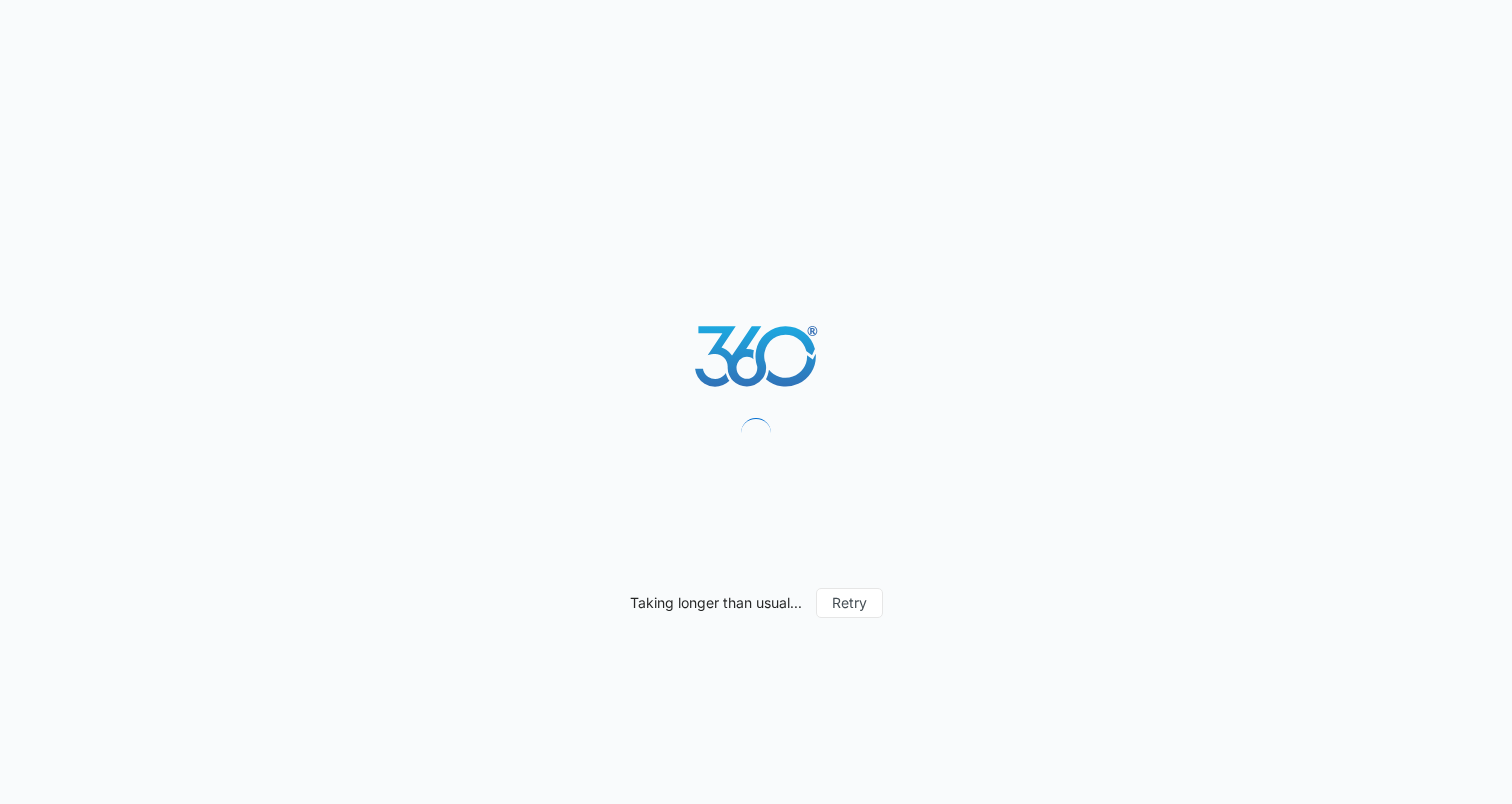 scroll, scrollTop: 0, scrollLeft: 0, axis: both 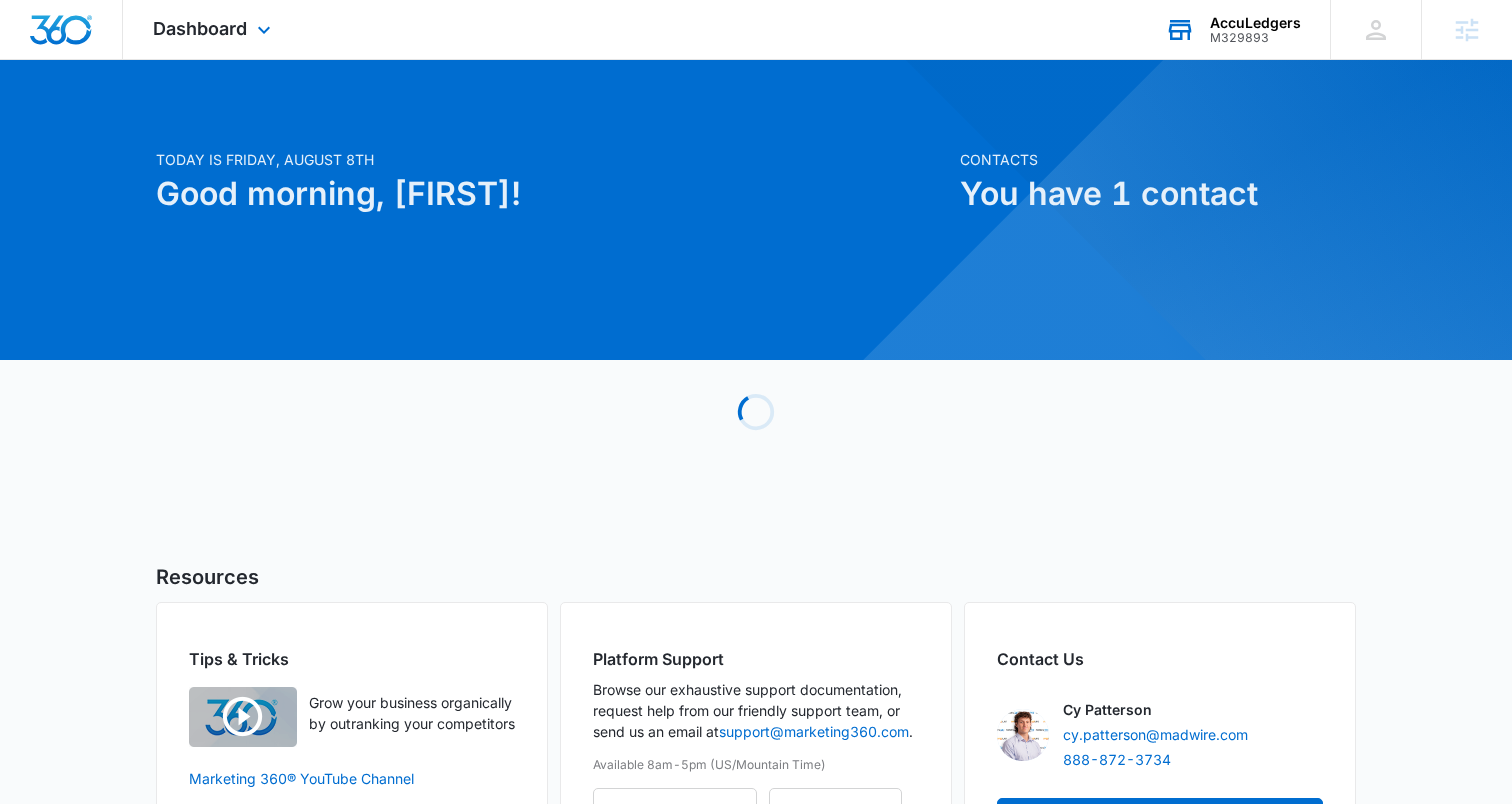 click on "M329893" at bounding box center (1255, 38) 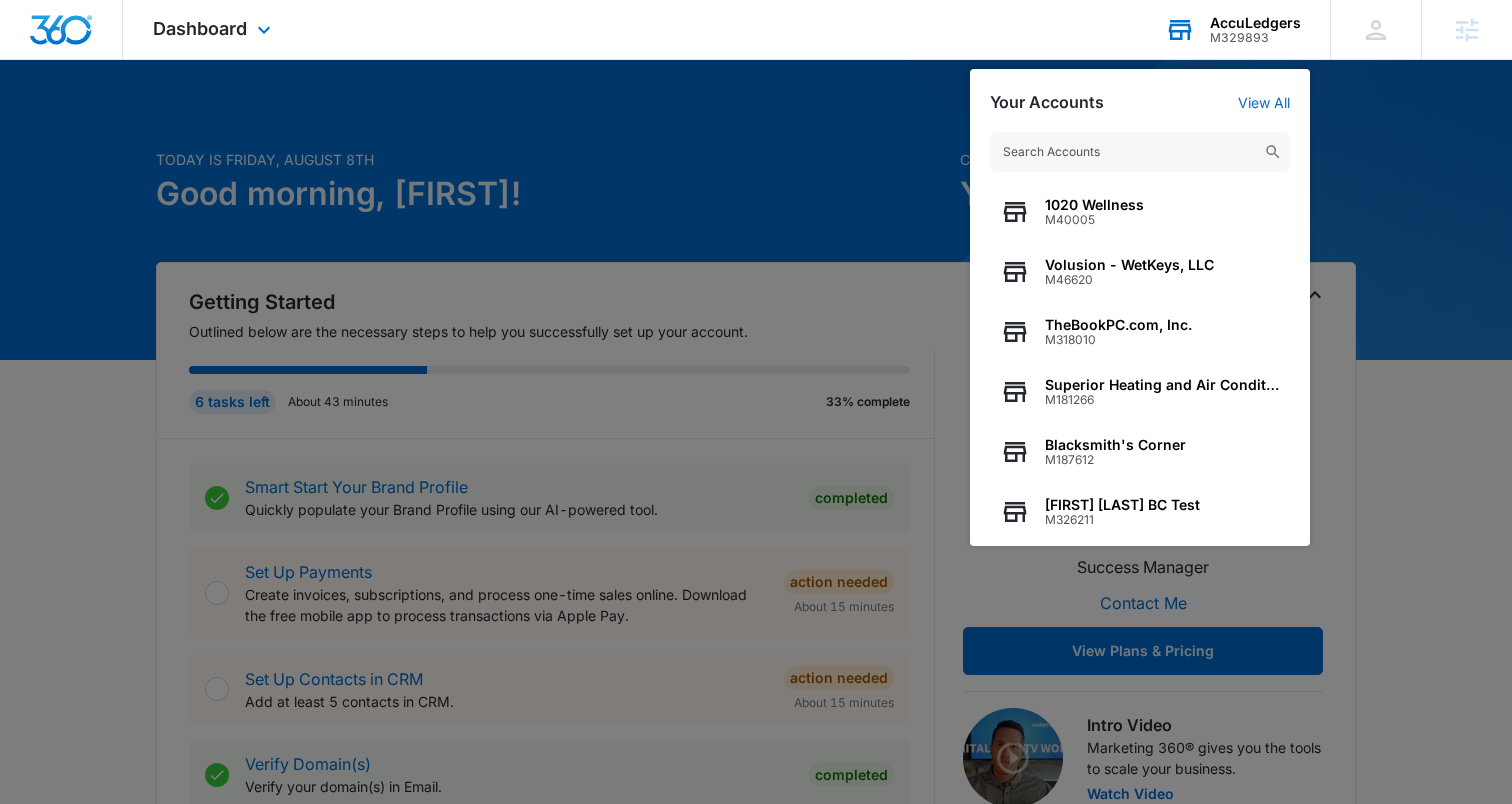 click at bounding box center [1140, 152] 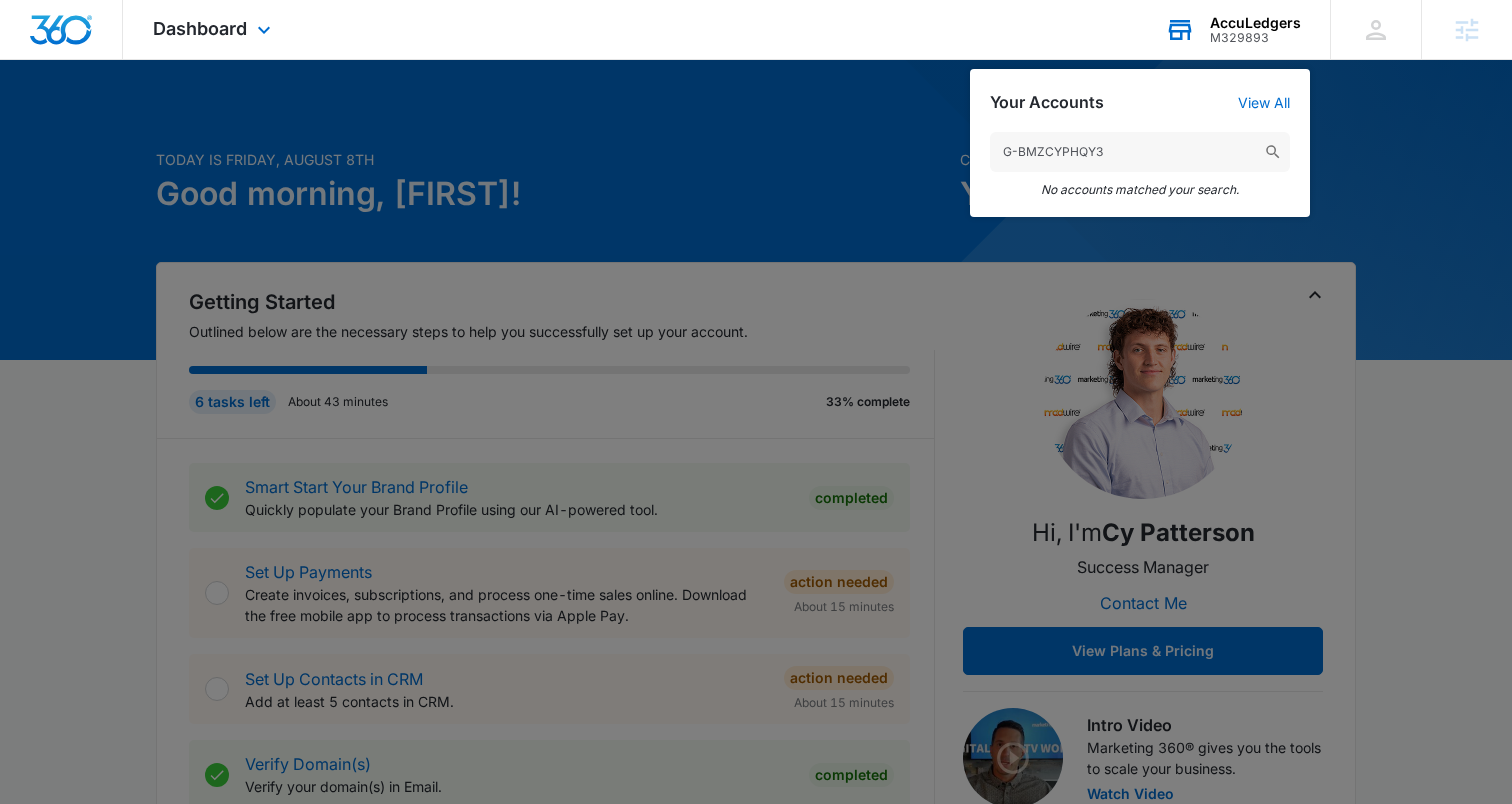 type 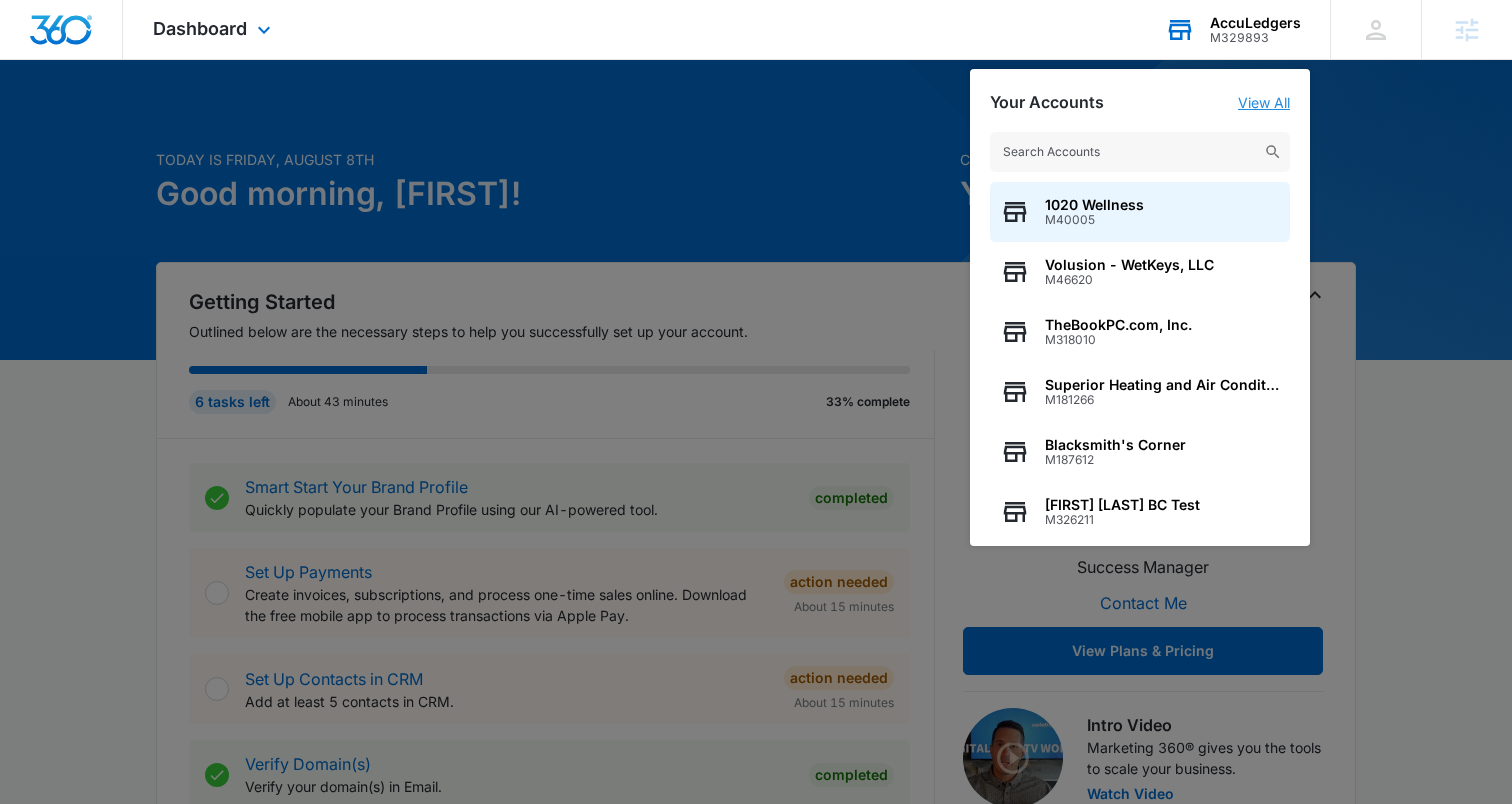 click on "View All" at bounding box center (1264, 102) 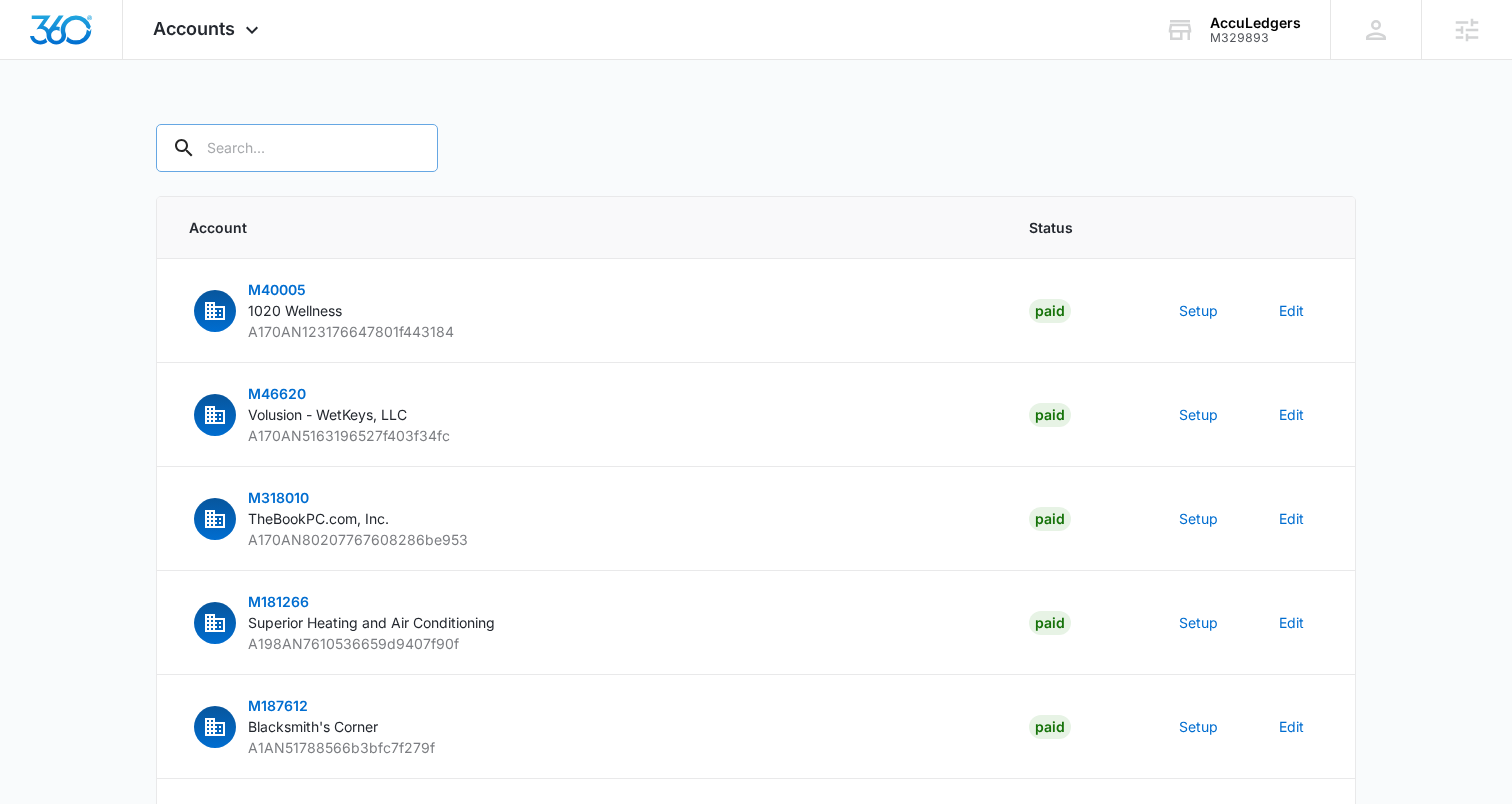 click at bounding box center [297, 148] 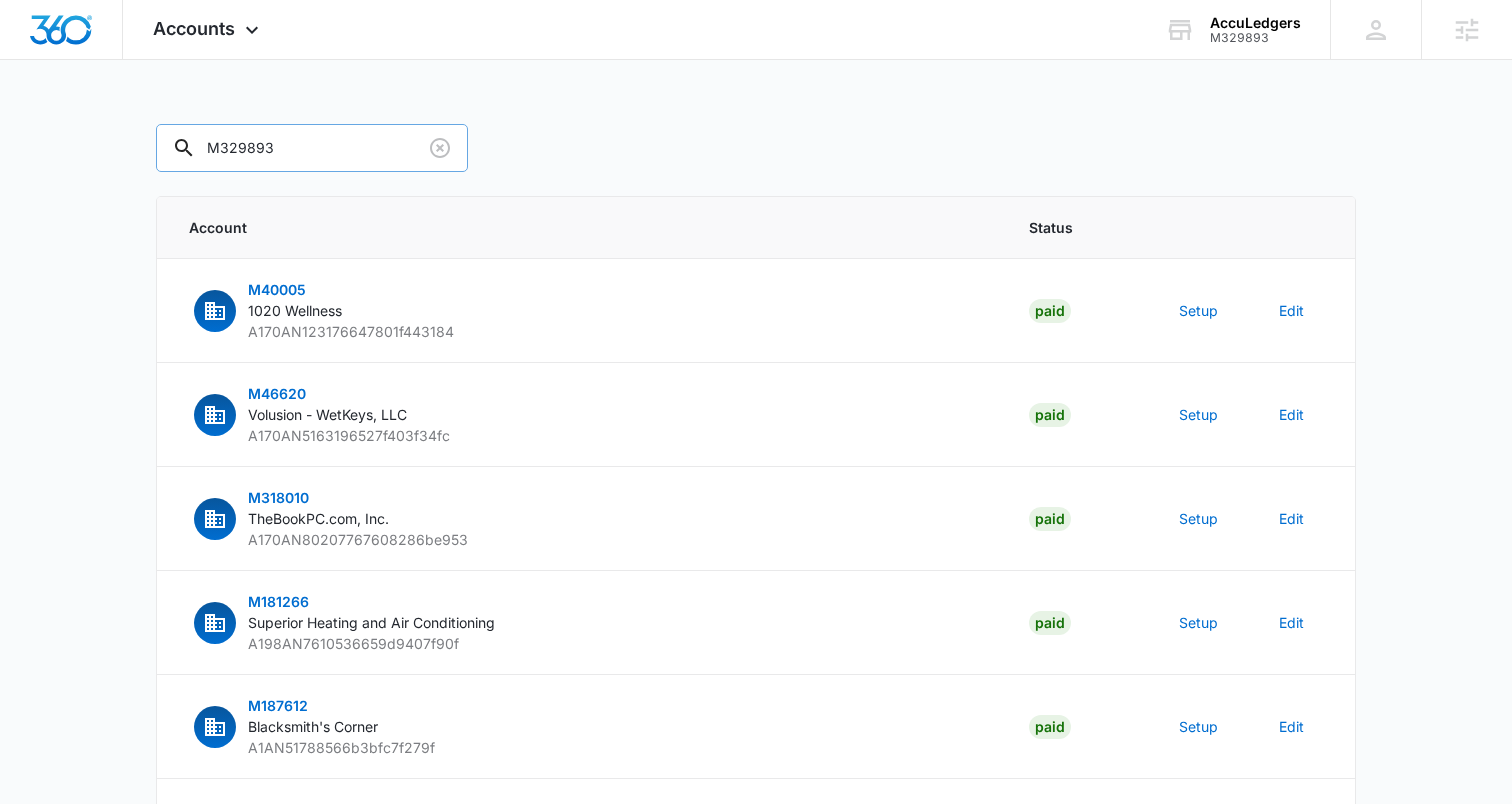 type on "M329893" 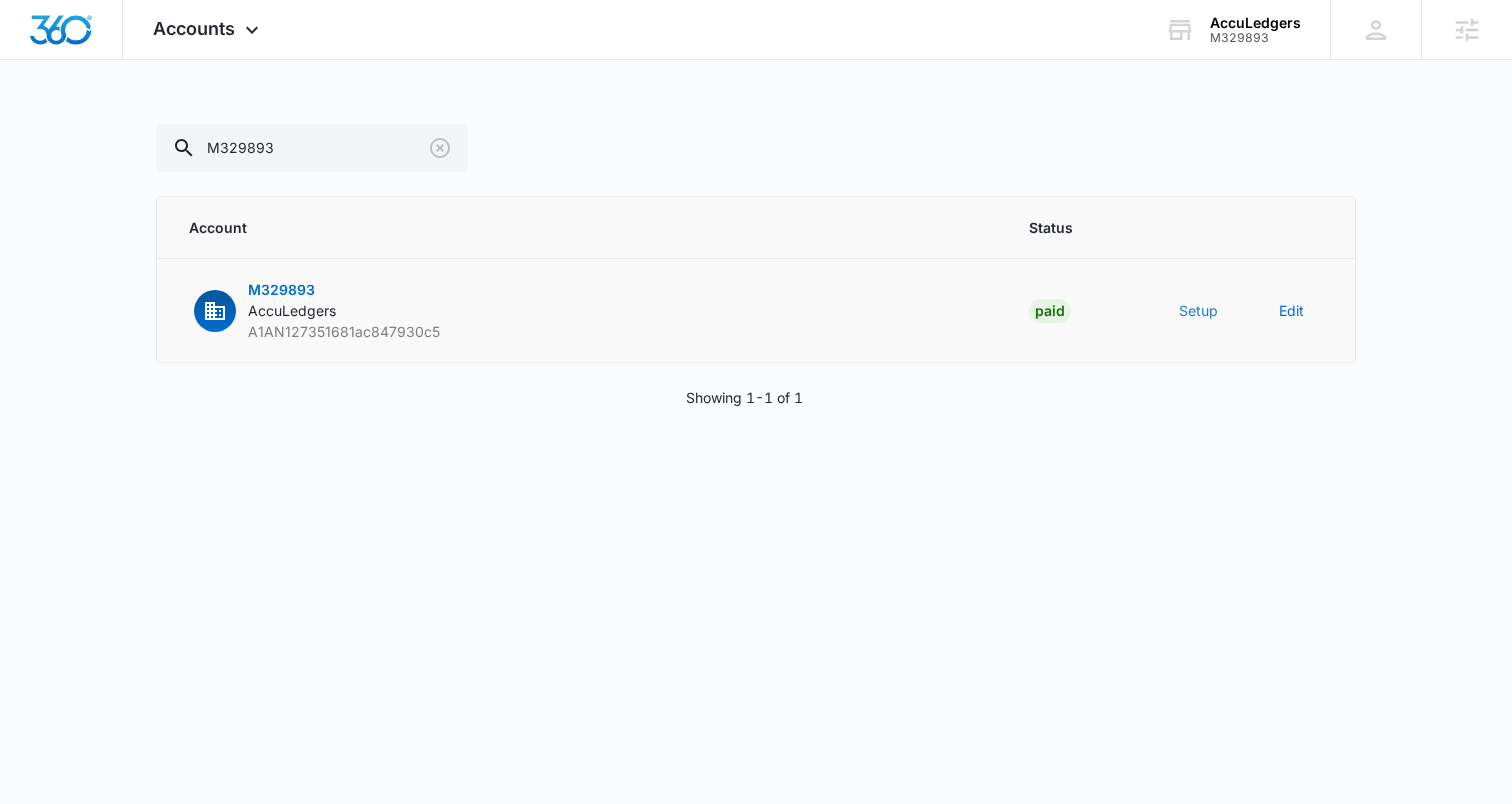 click on "Setup" at bounding box center (1198, 310) 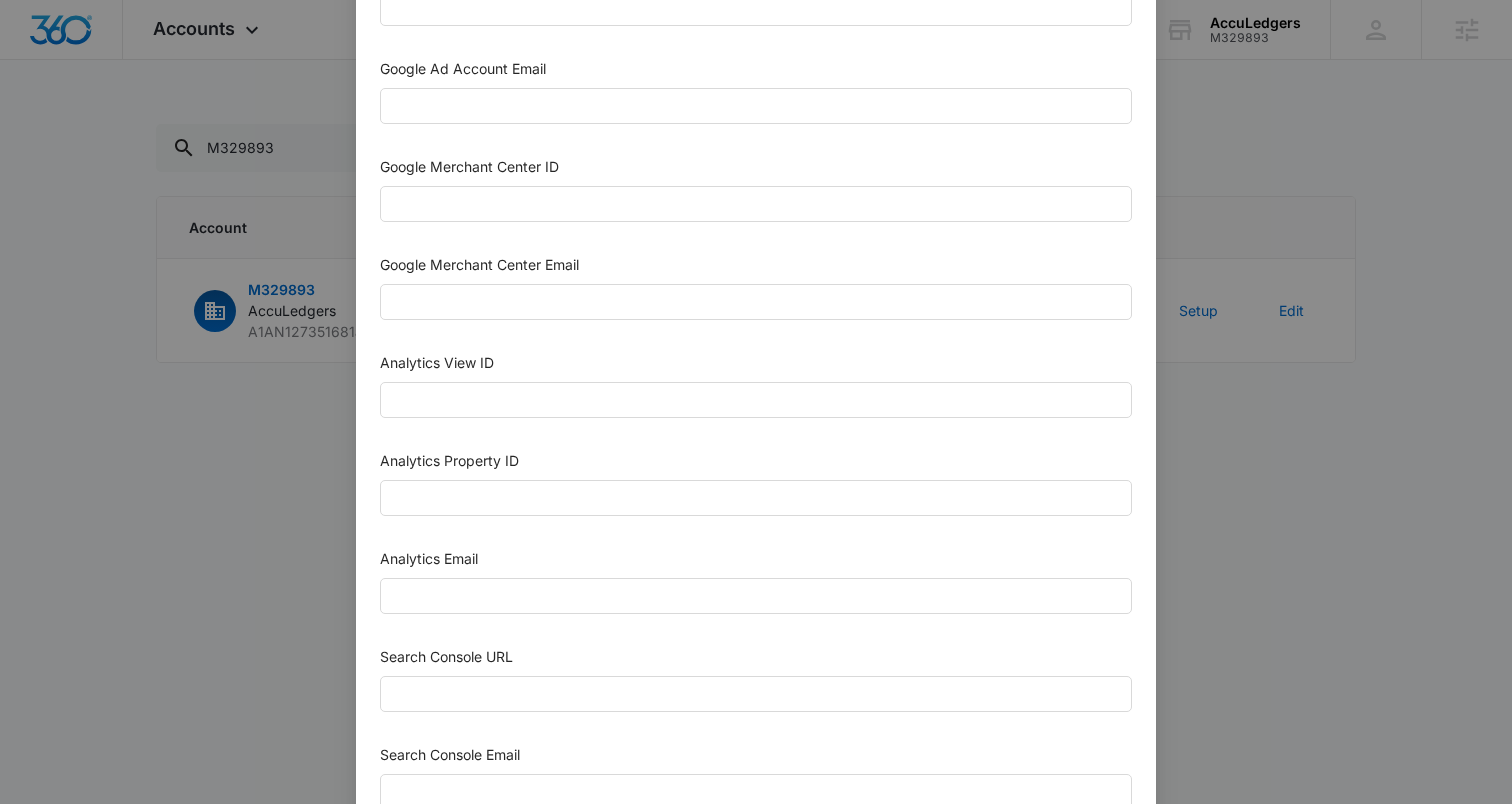 scroll, scrollTop: 728, scrollLeft: 0, axis: vertical 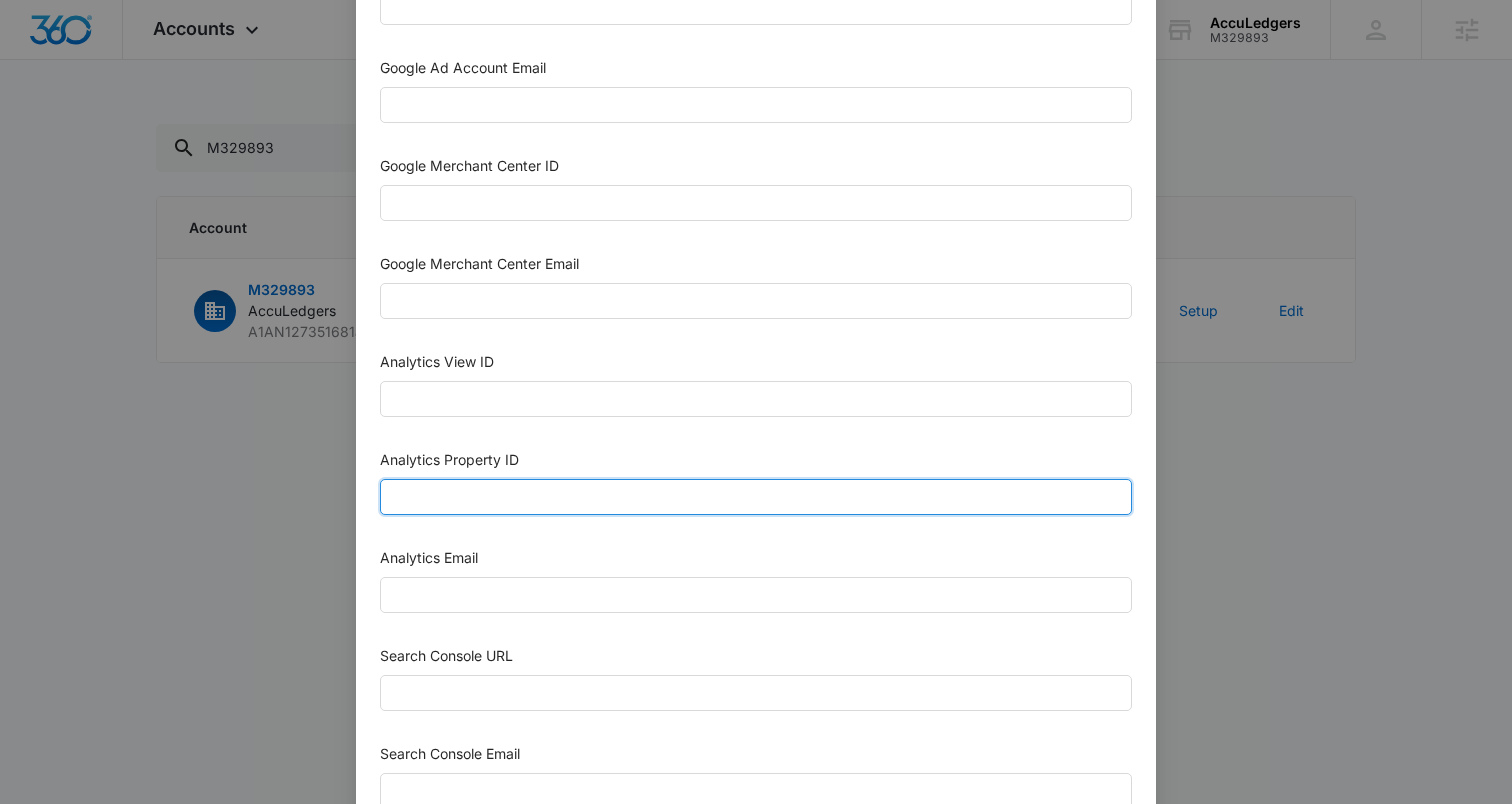 click on "Analytics Property ID" at bounding box center [756, 497] 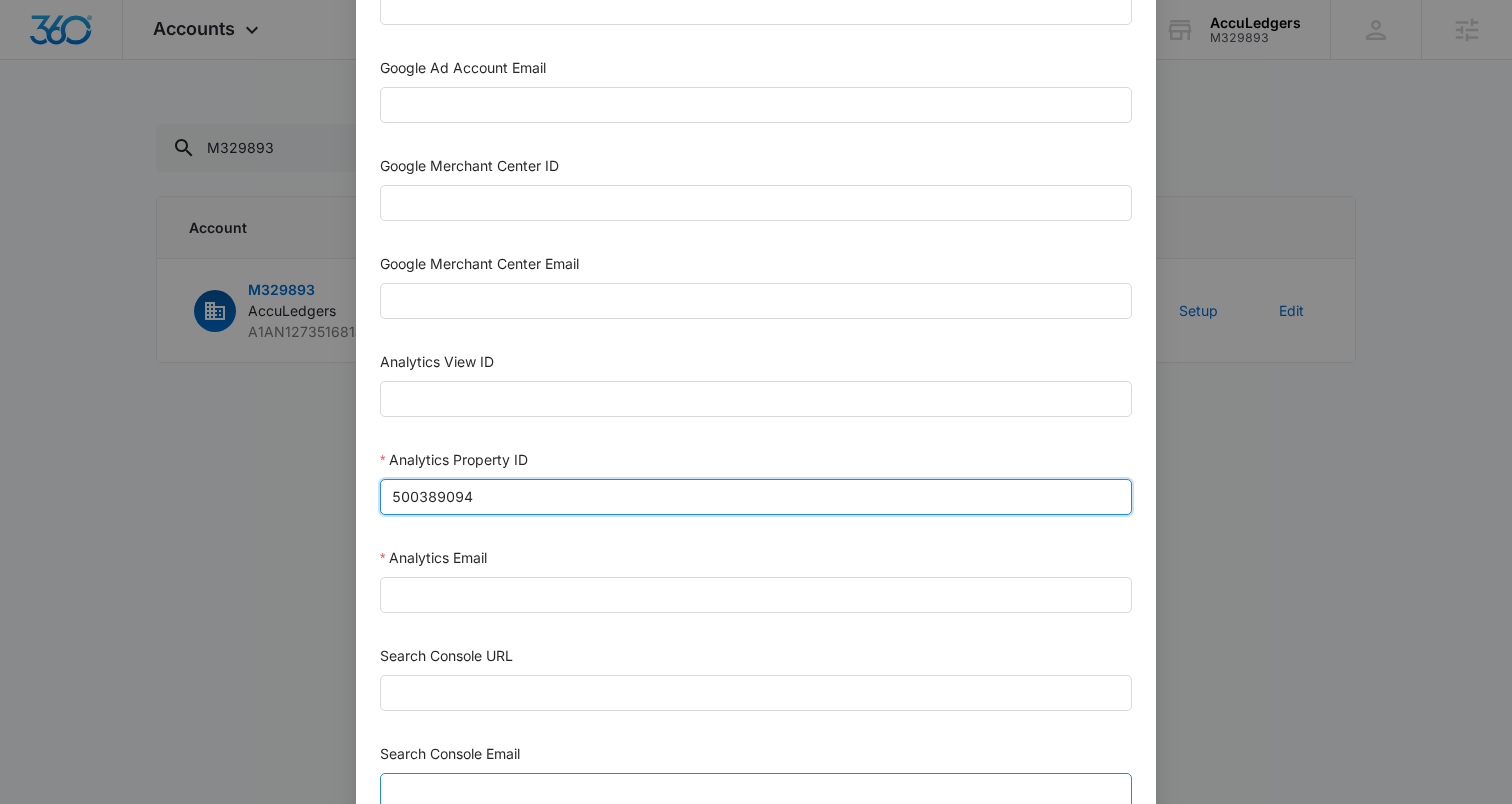 type on "500389094" 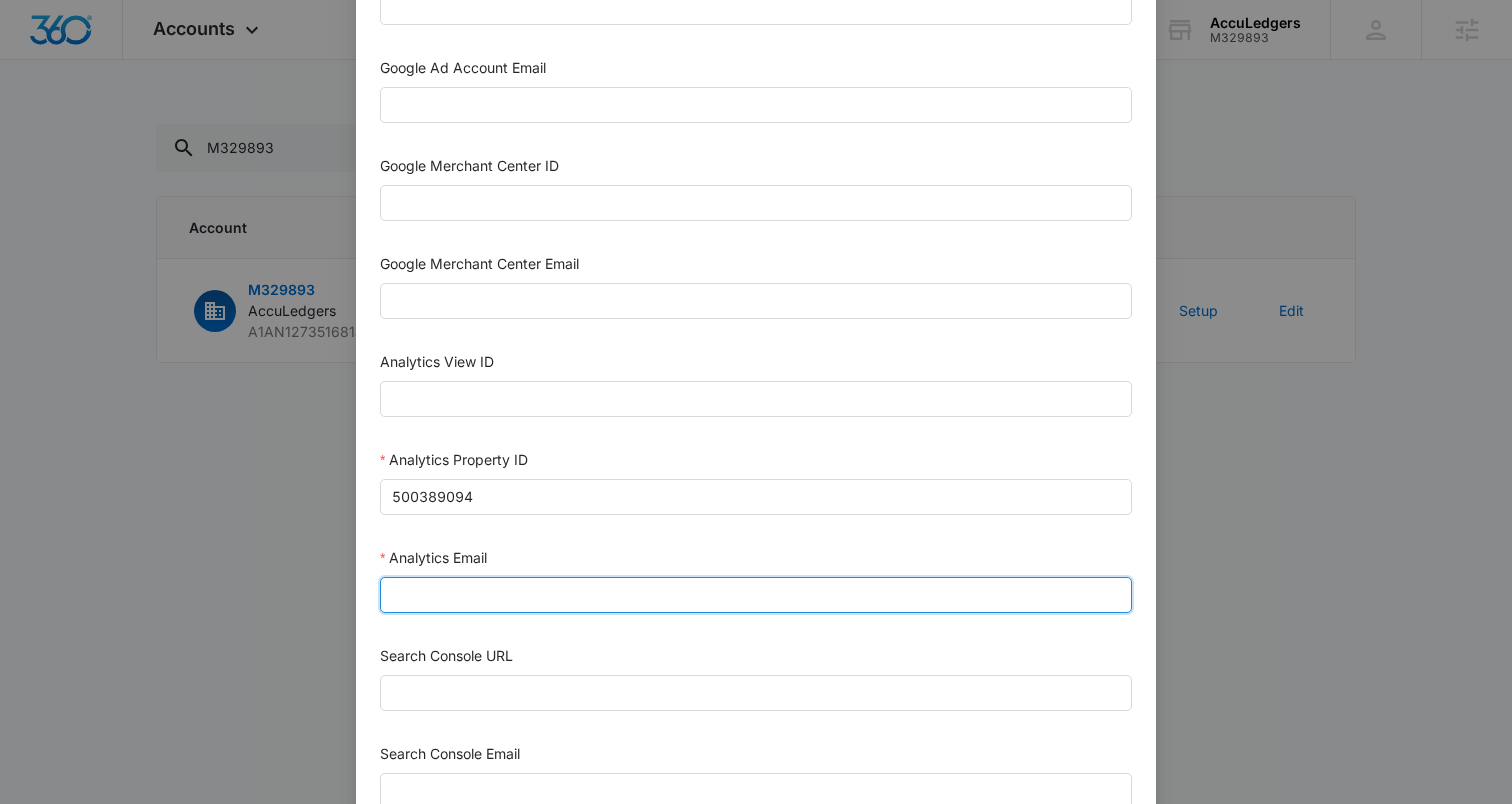 click on "Analytics Email" at bounding box center [756, 595] 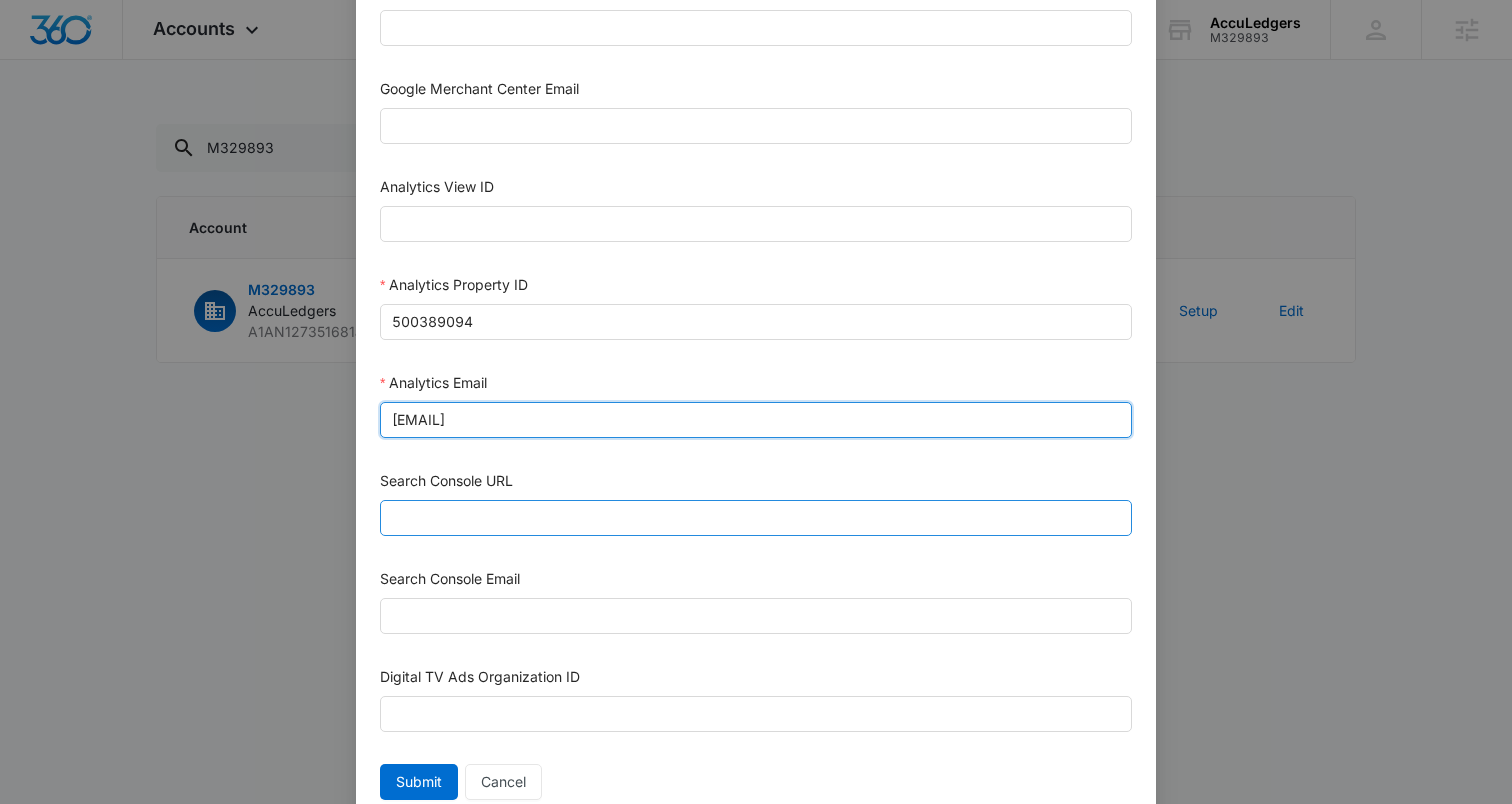scroll, scrollTop: 904, scrollLeft: 0, axis: vertical 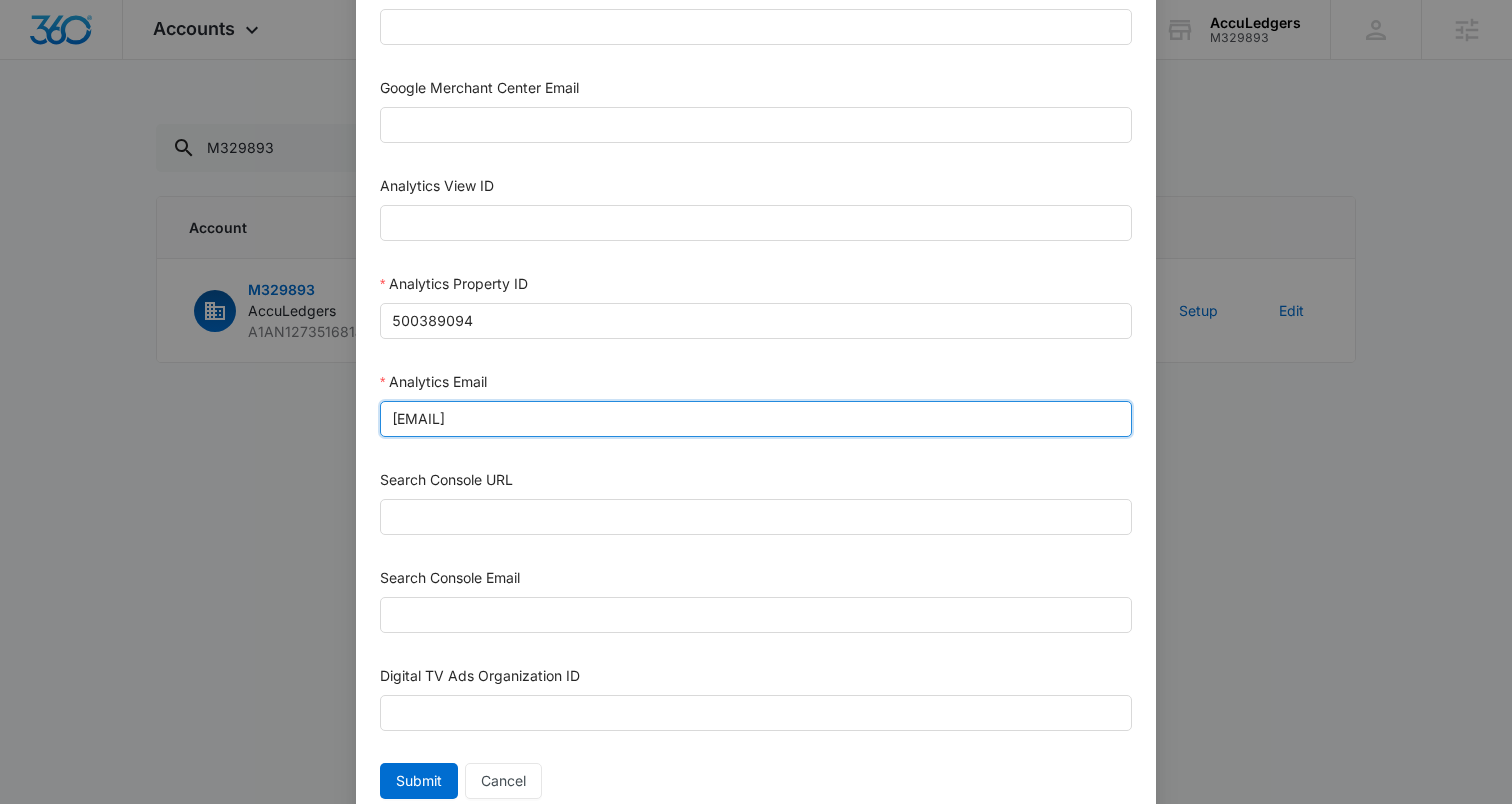 type on "M360+Accounts1031@madwiremedia.com" 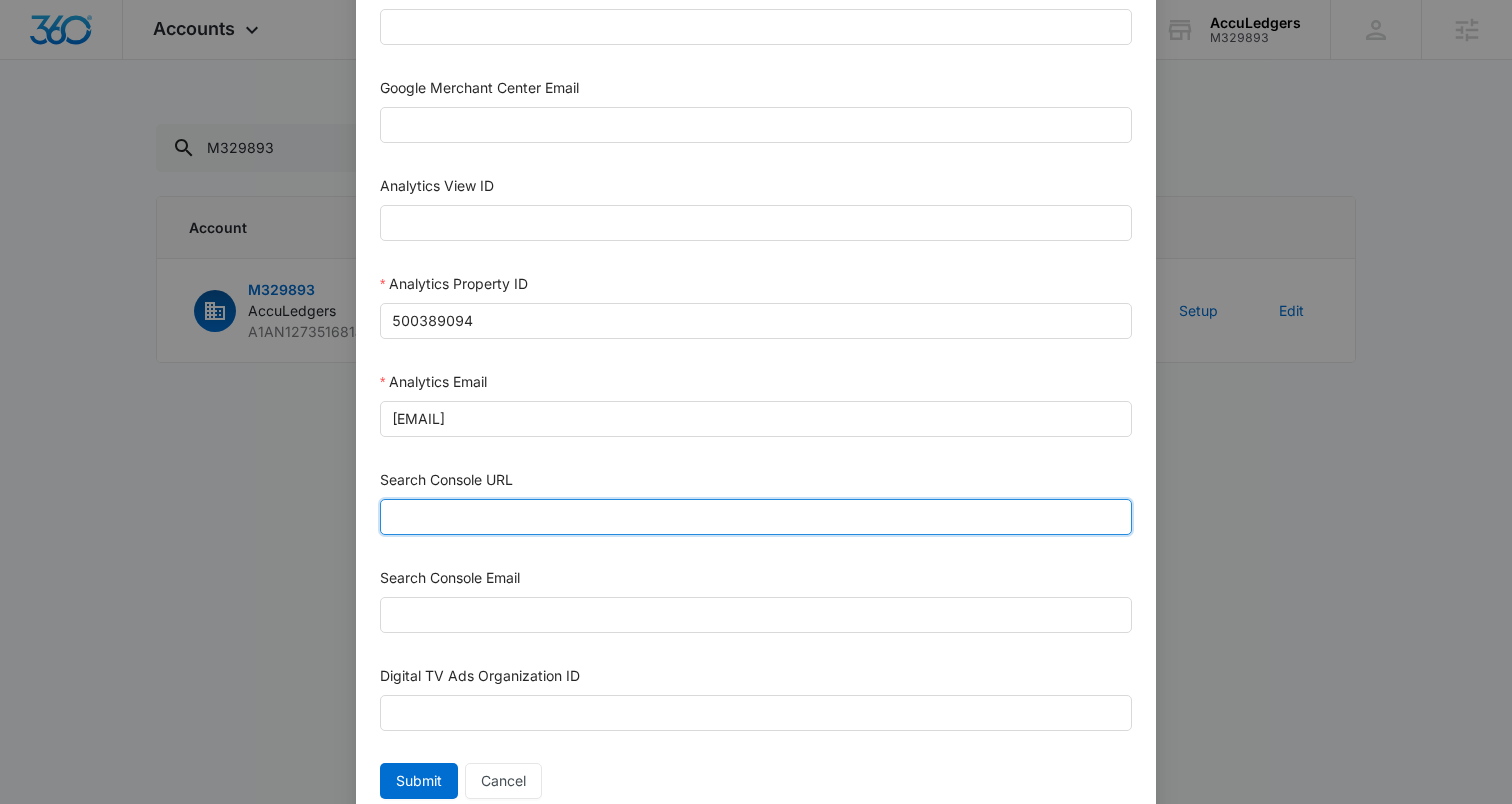 click on "Search Console URL" at bounding box center (756, 517) 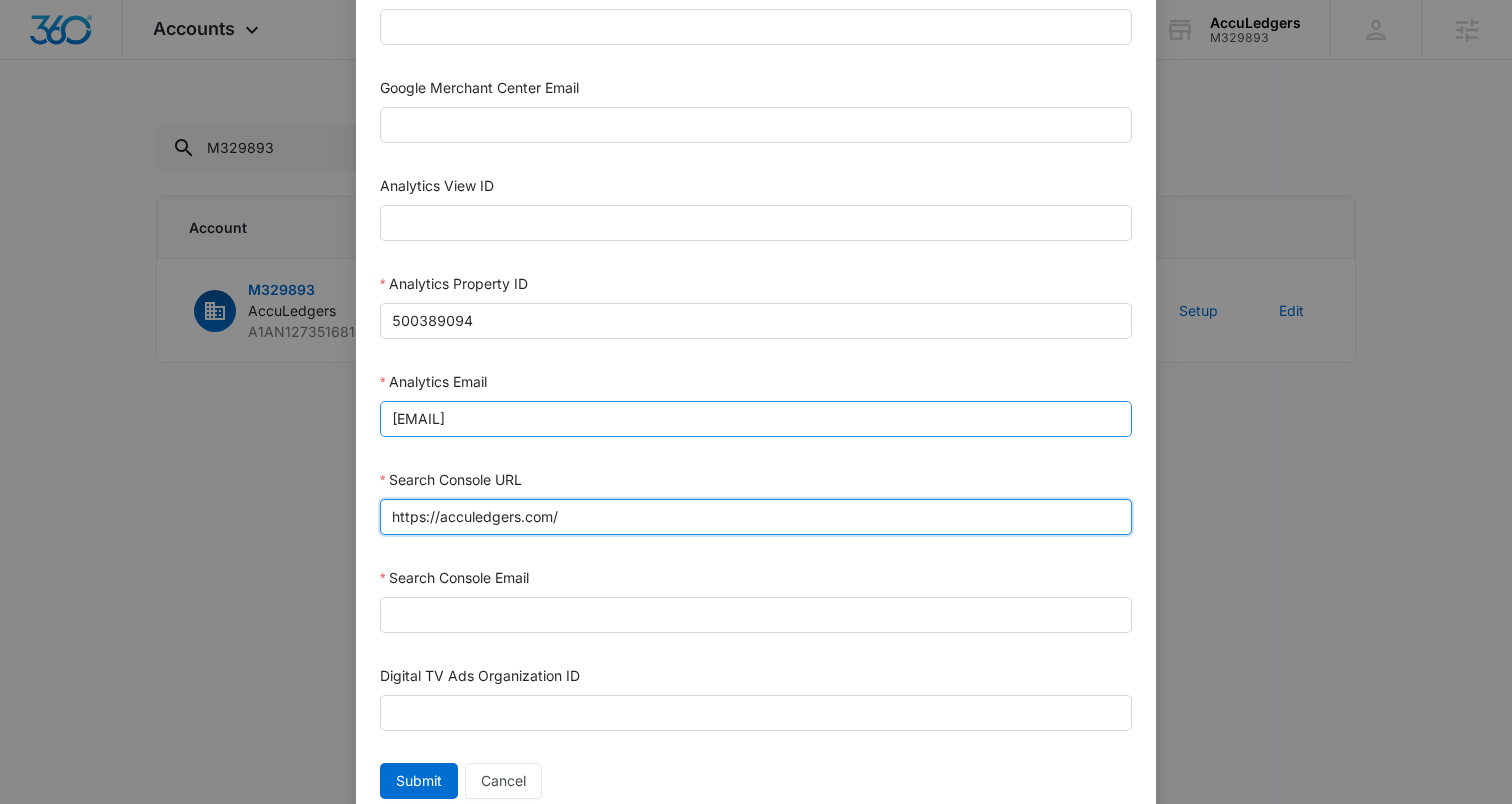 type on "https://acculedgers.com/" 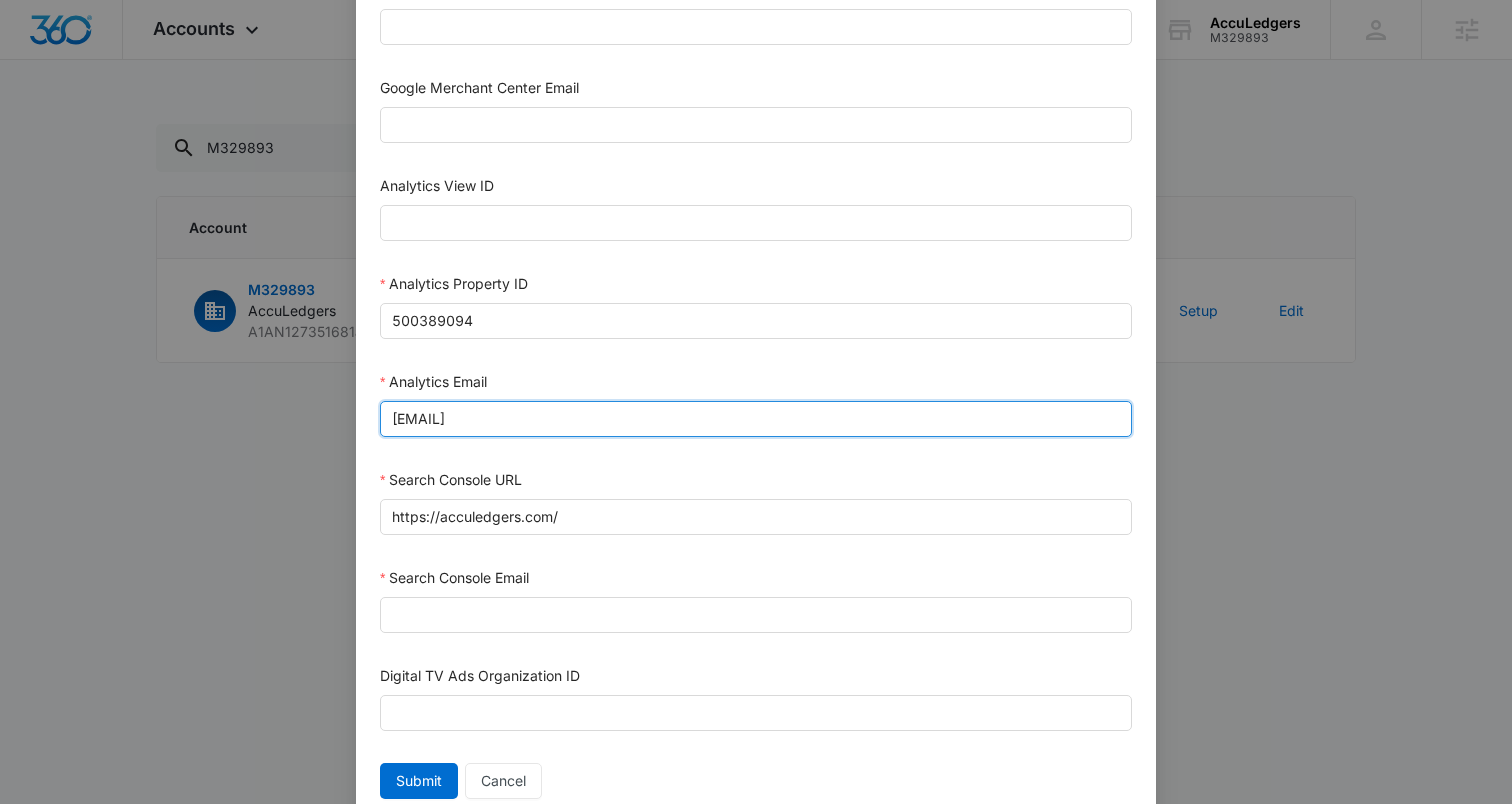 click on "M360+Accounts1031@madwiremedia.com" at bounding box center (756, 419) 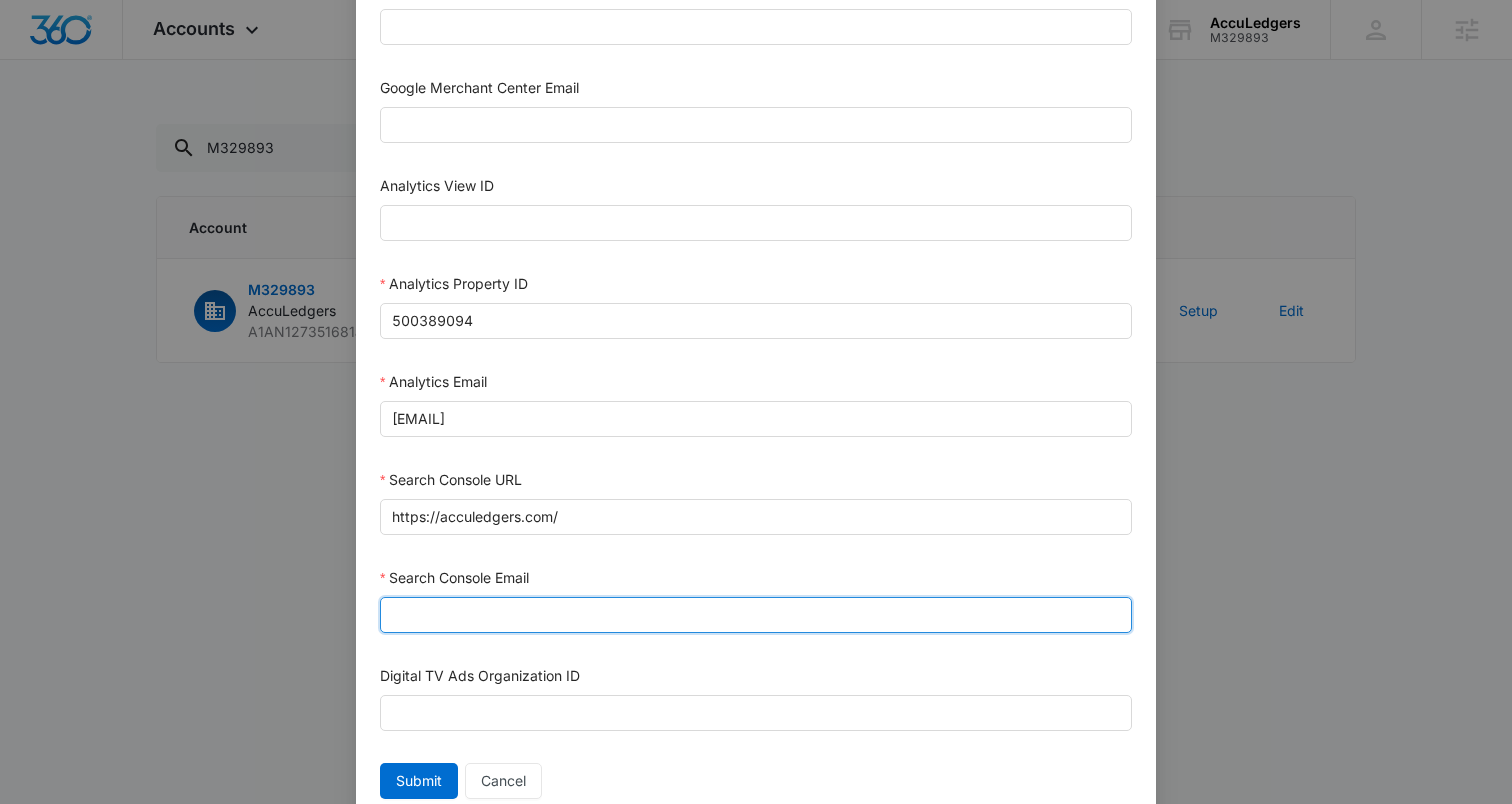 click on "Search Console Email" at bounding box center [756, 615] 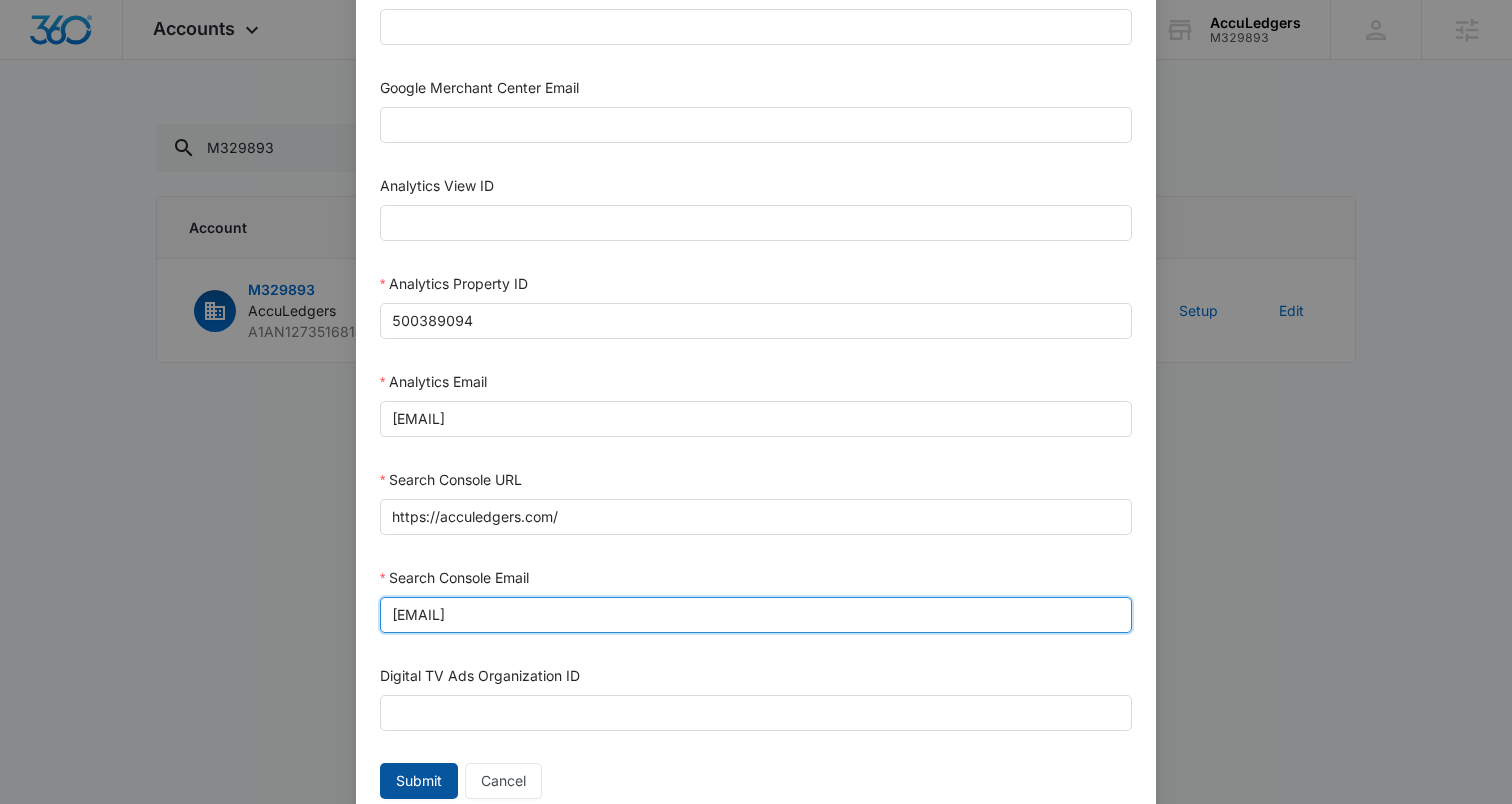 type on "M360+Accounts1031@madwiremedia.com" 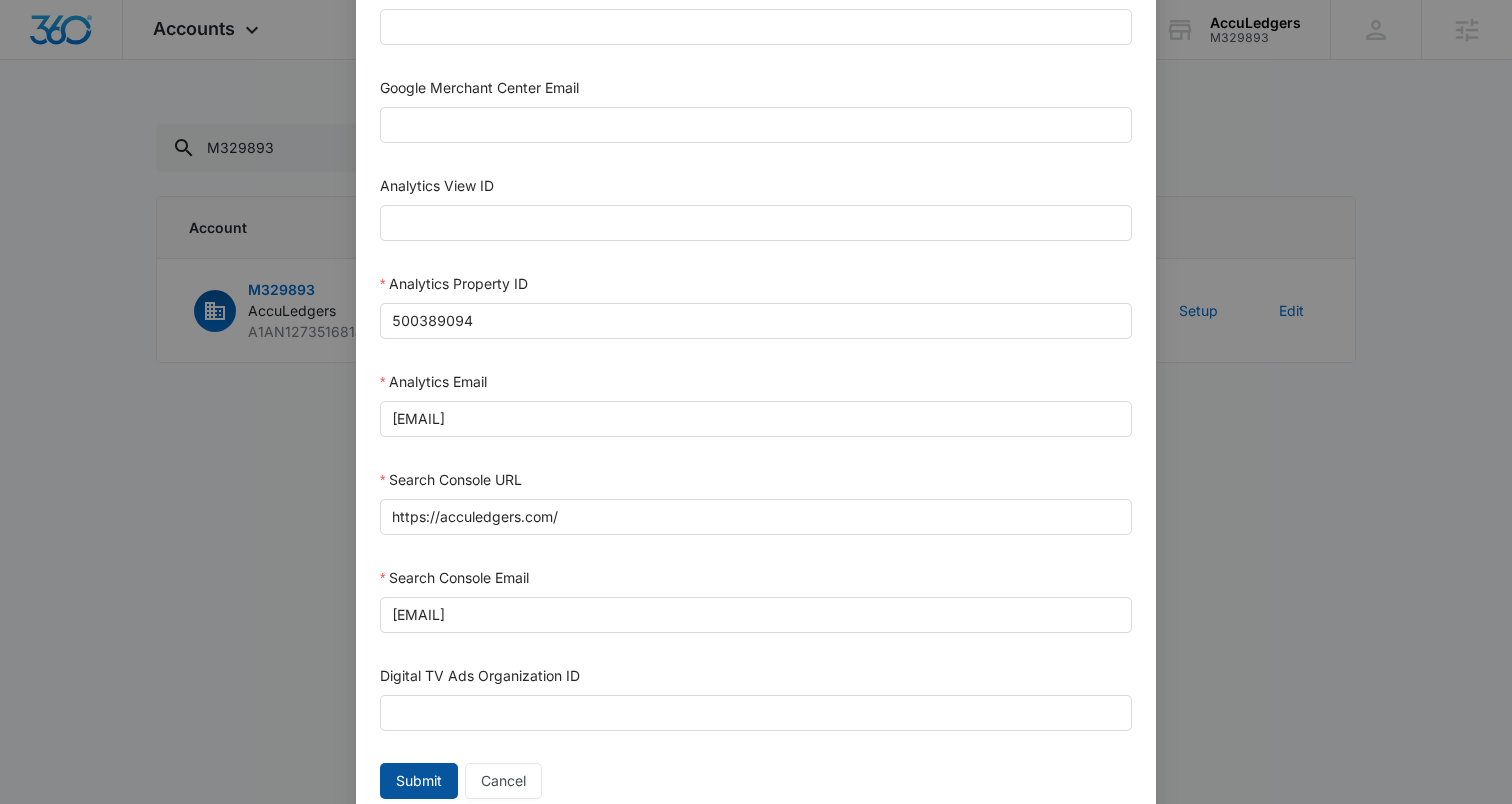 click on "Submit" at bounding box center [419, 781] 